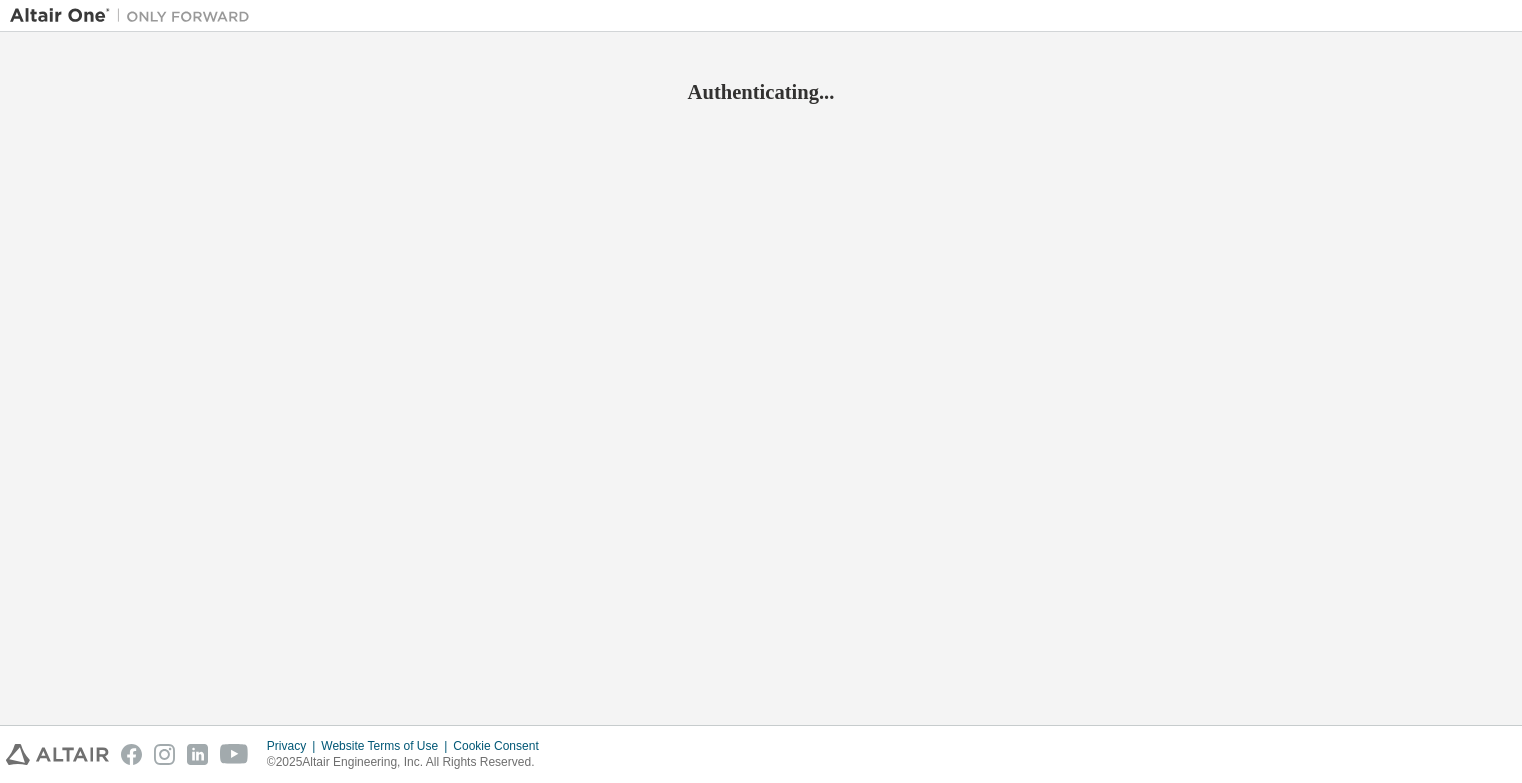 scroll, scrollTop: 0, scrollLeft: 0, axis: both 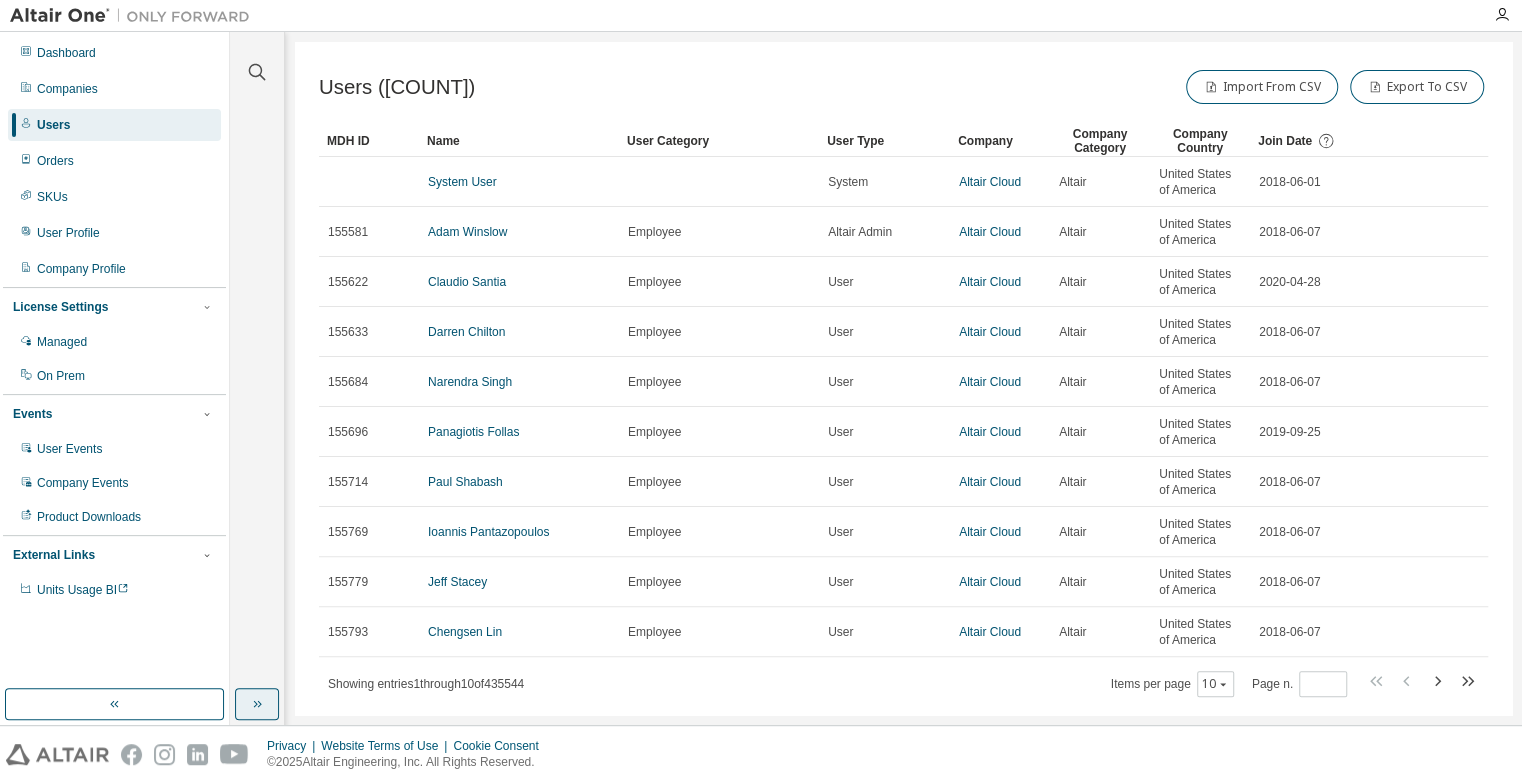 click 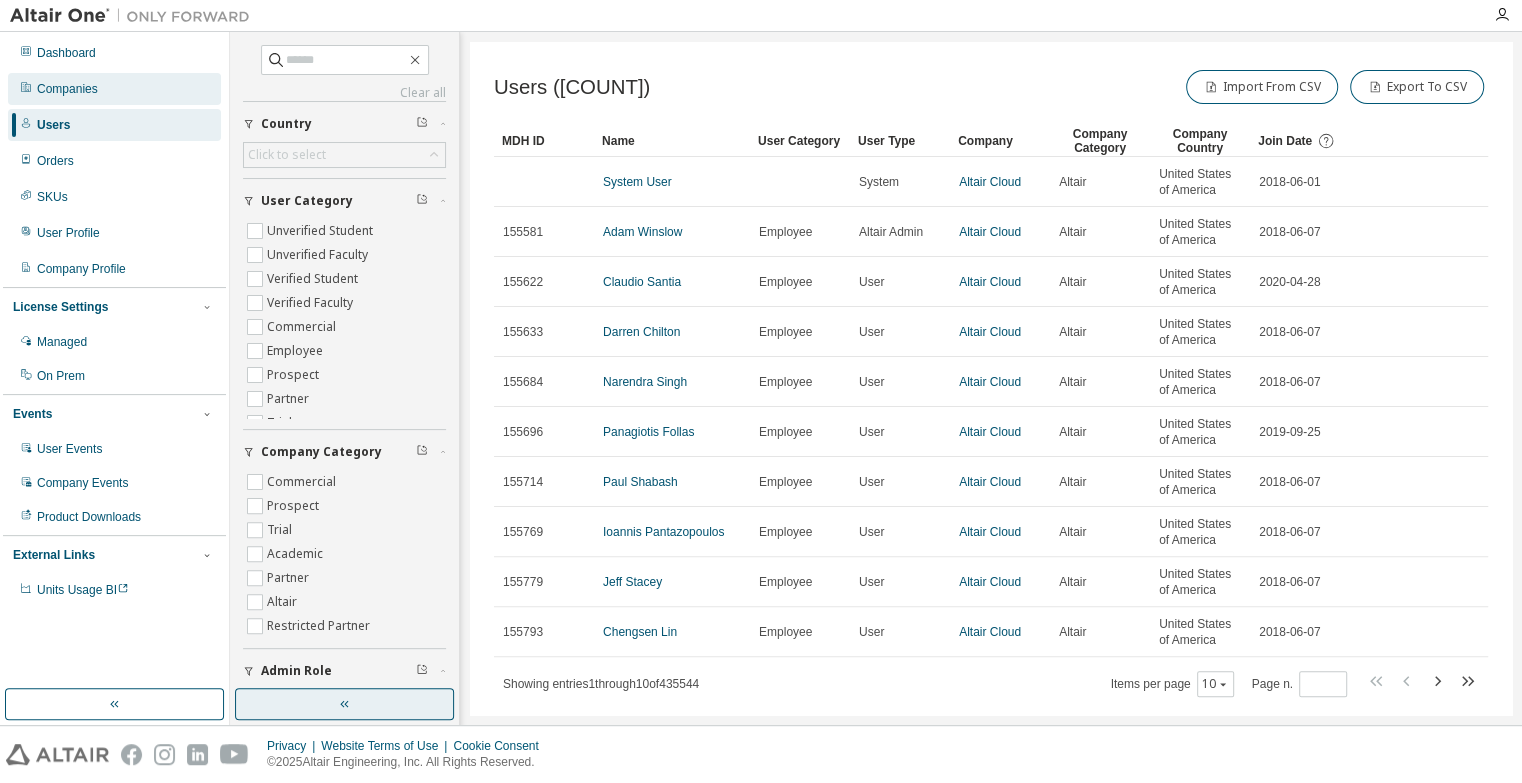 click on "Companies" at bounding box center [114, 89] 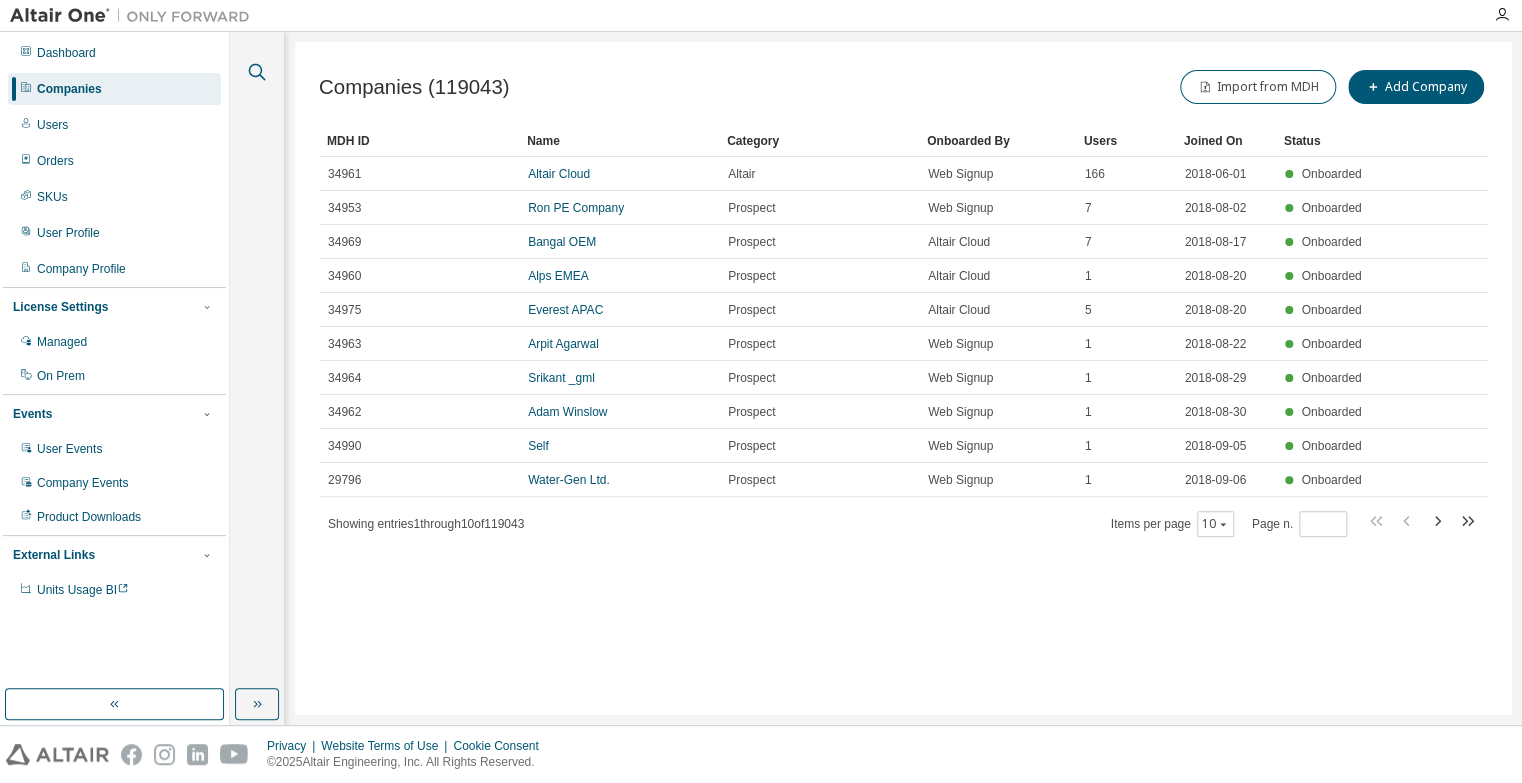 click 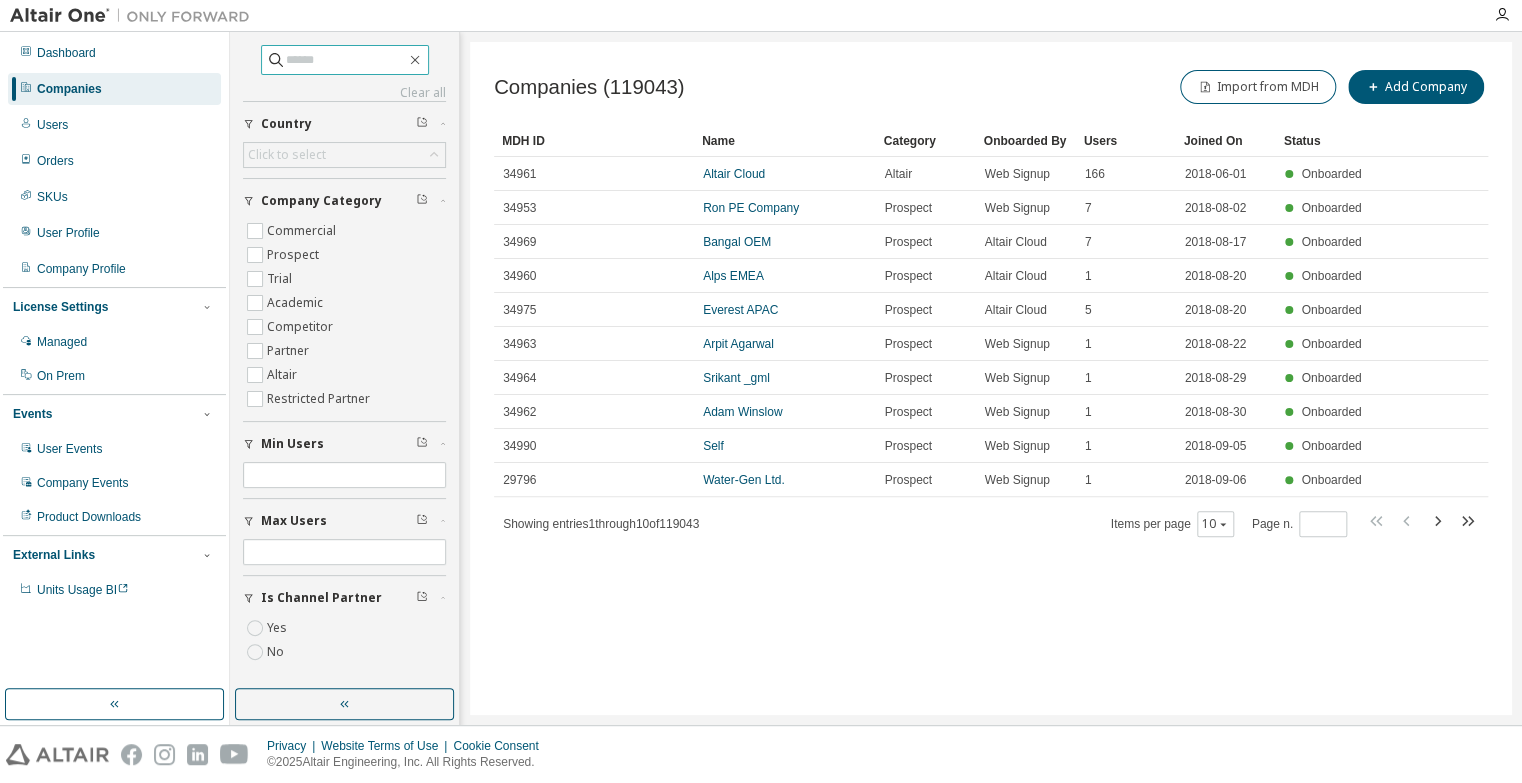 click at bounding box center (346, 60) 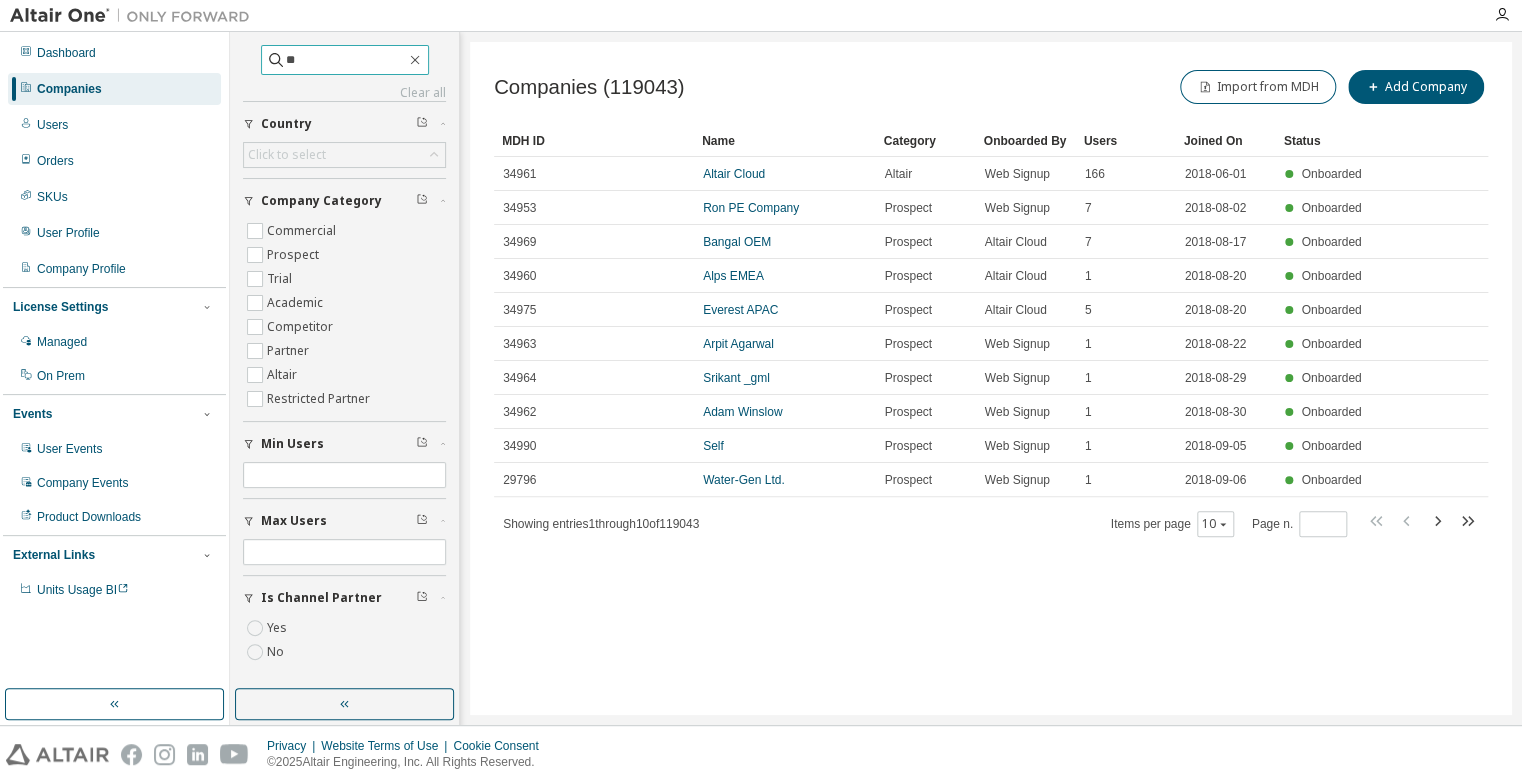 type on "*" 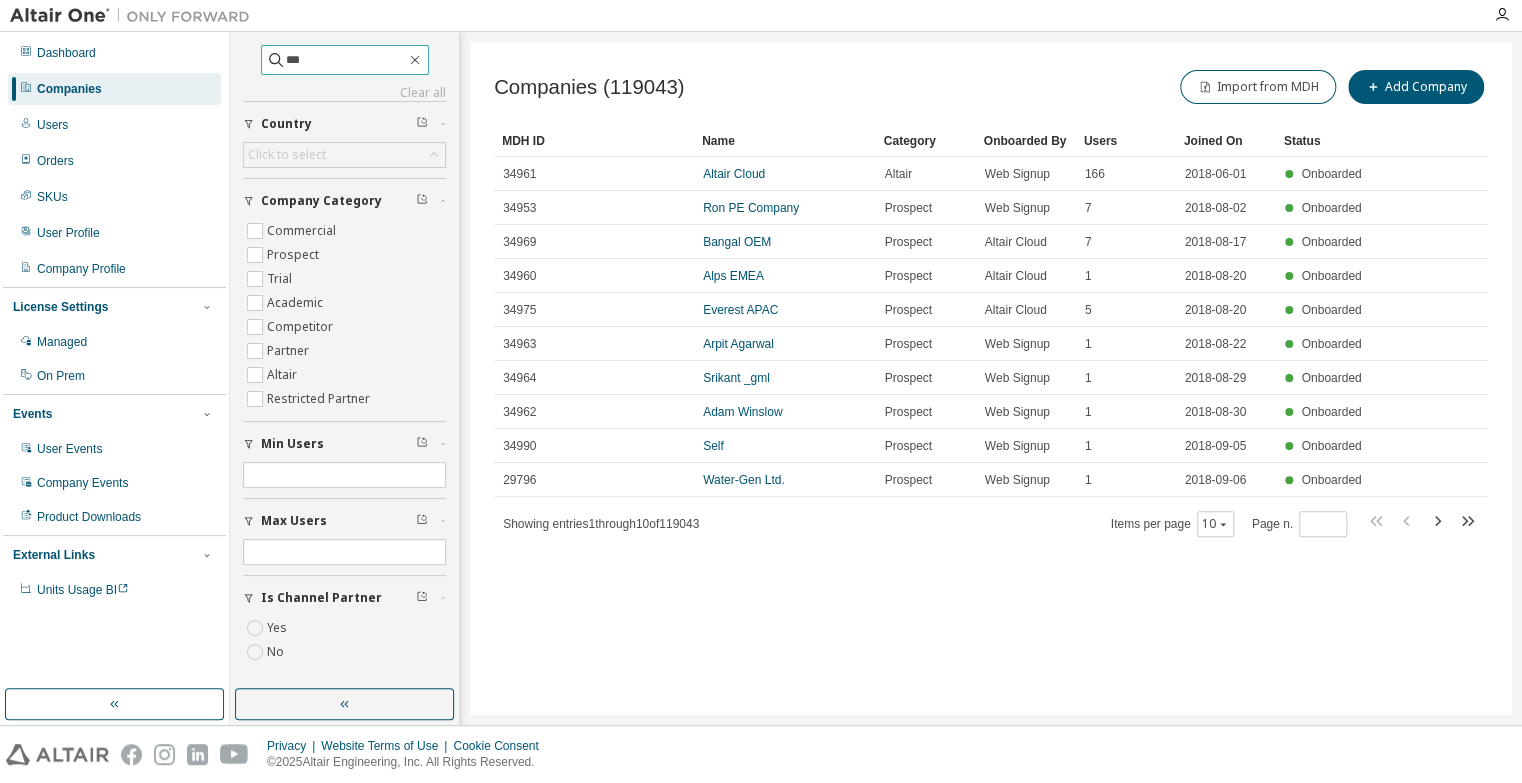 type on "***" 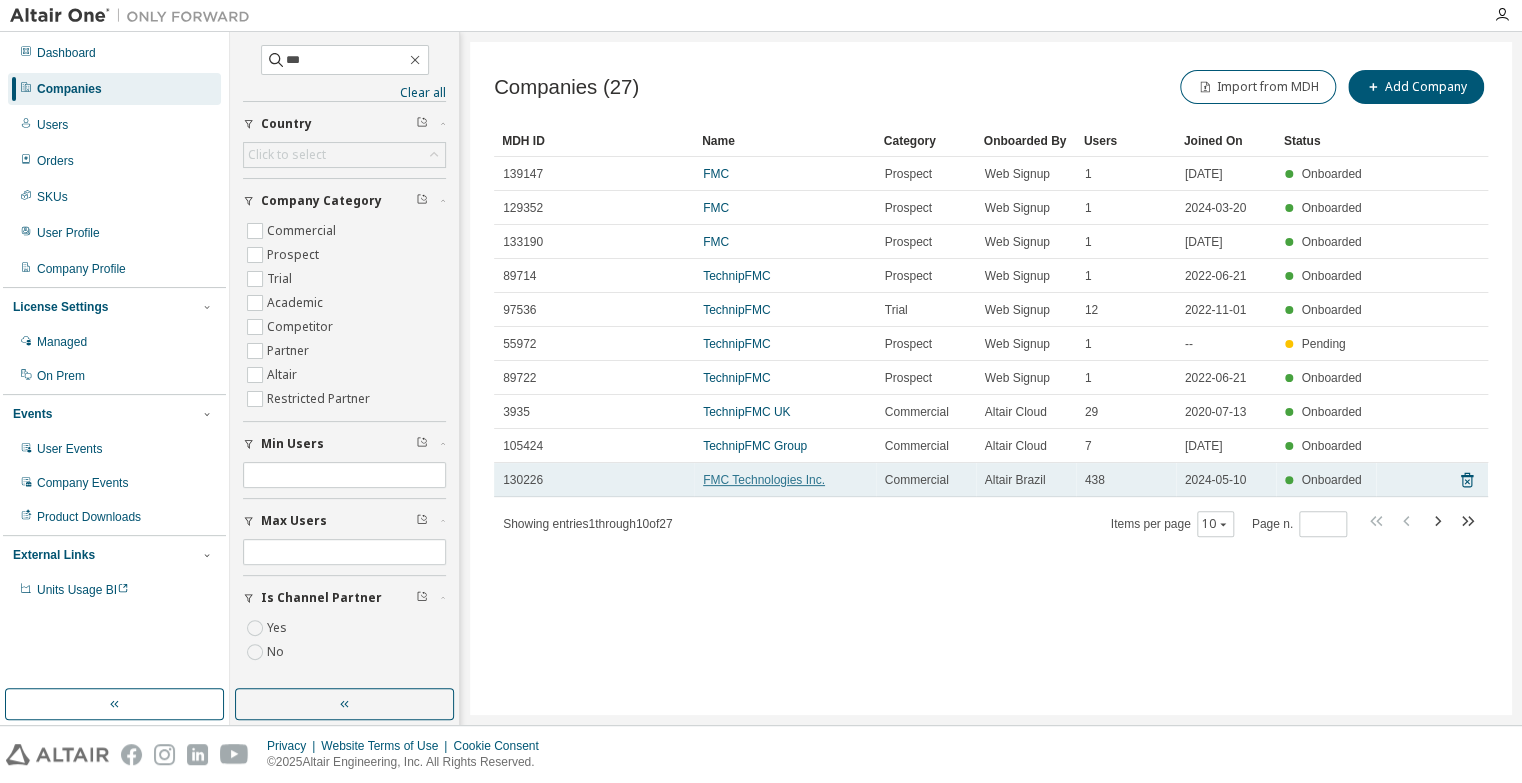 click on "FMC Technologies Inc." at bounding box center [764, 480] 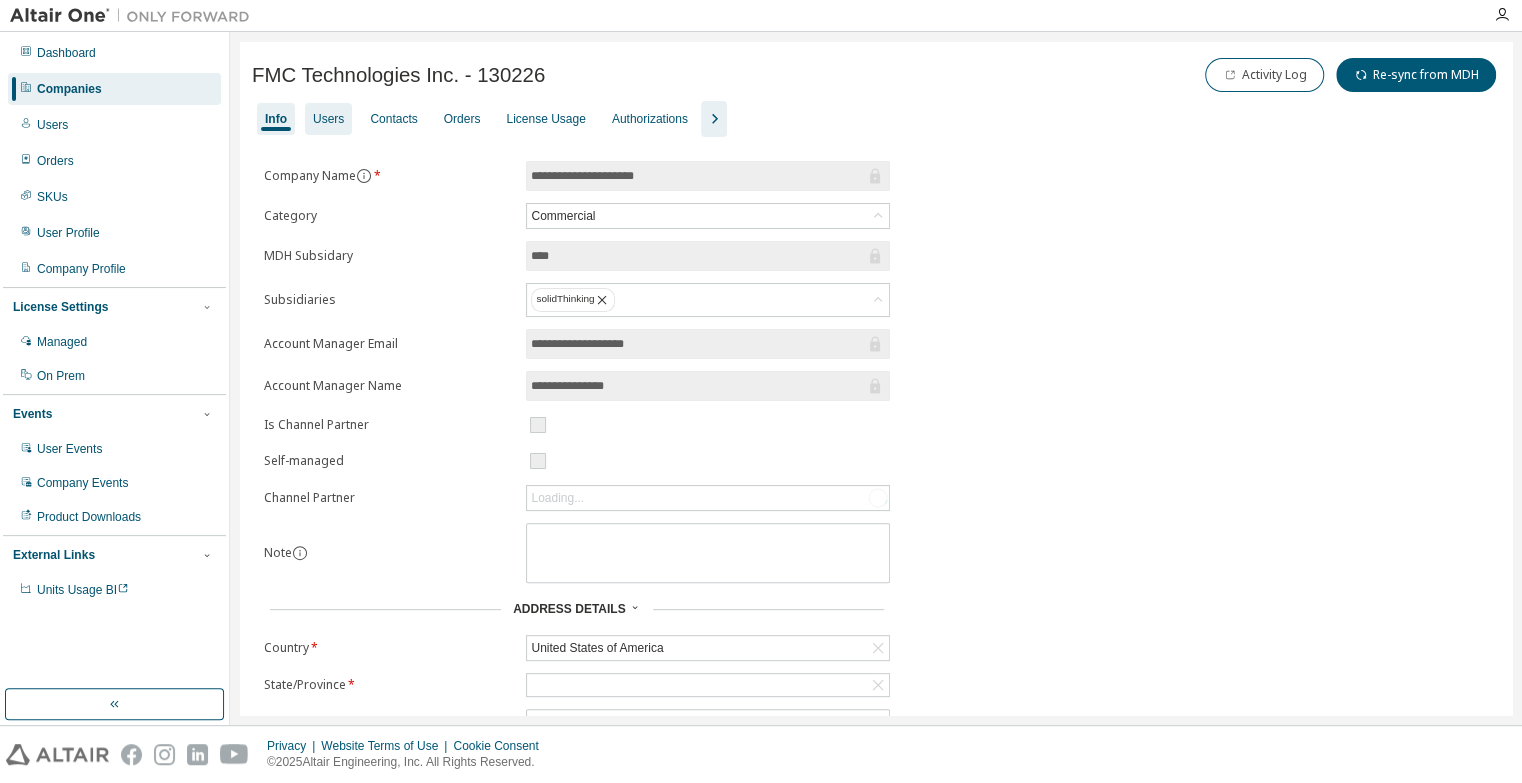 click on "Users" at bounding box center (328, 119) 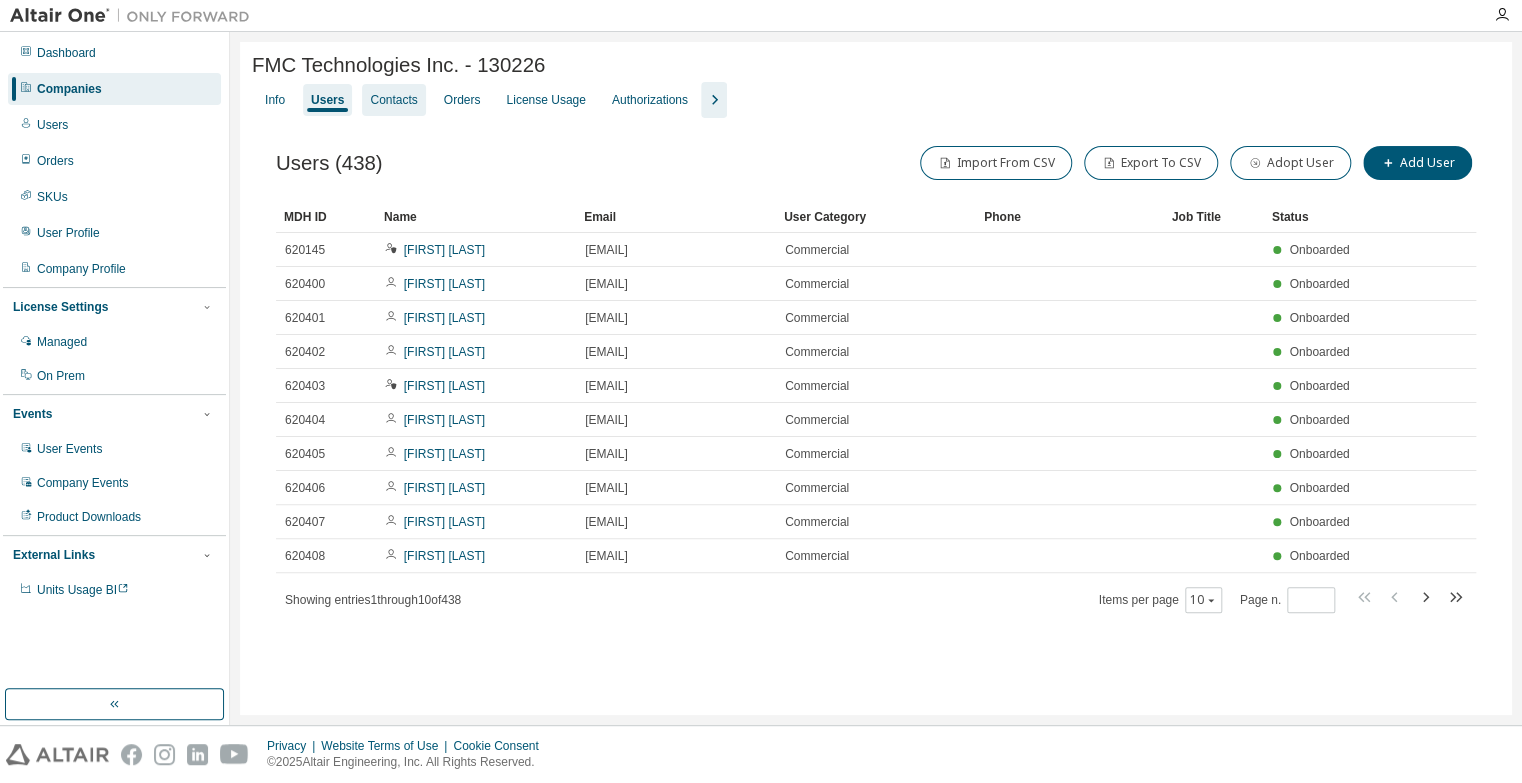 click on "Contacts" at bounding box center (393, 100) 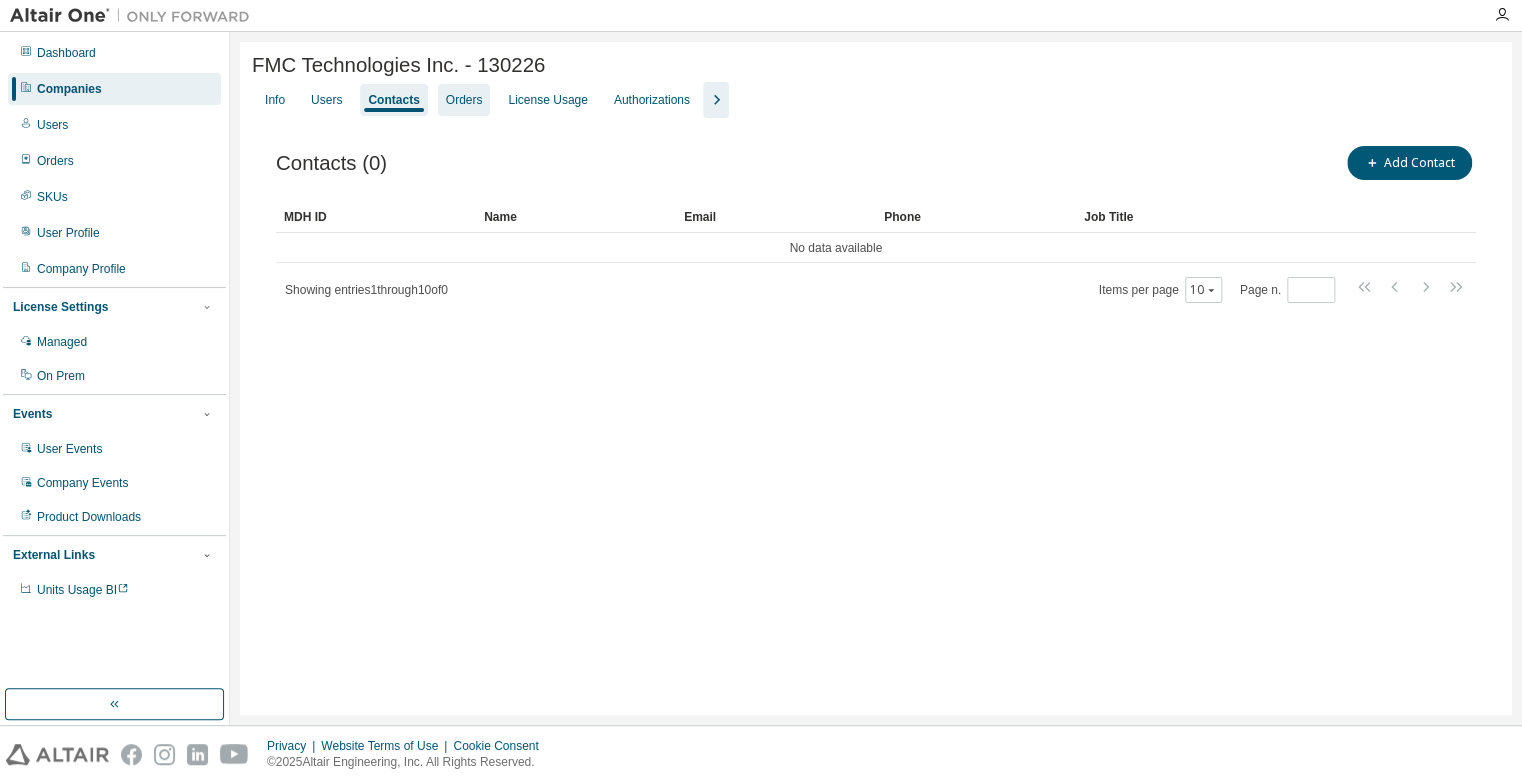 click on "Orders" at bounding box center (464, 100) 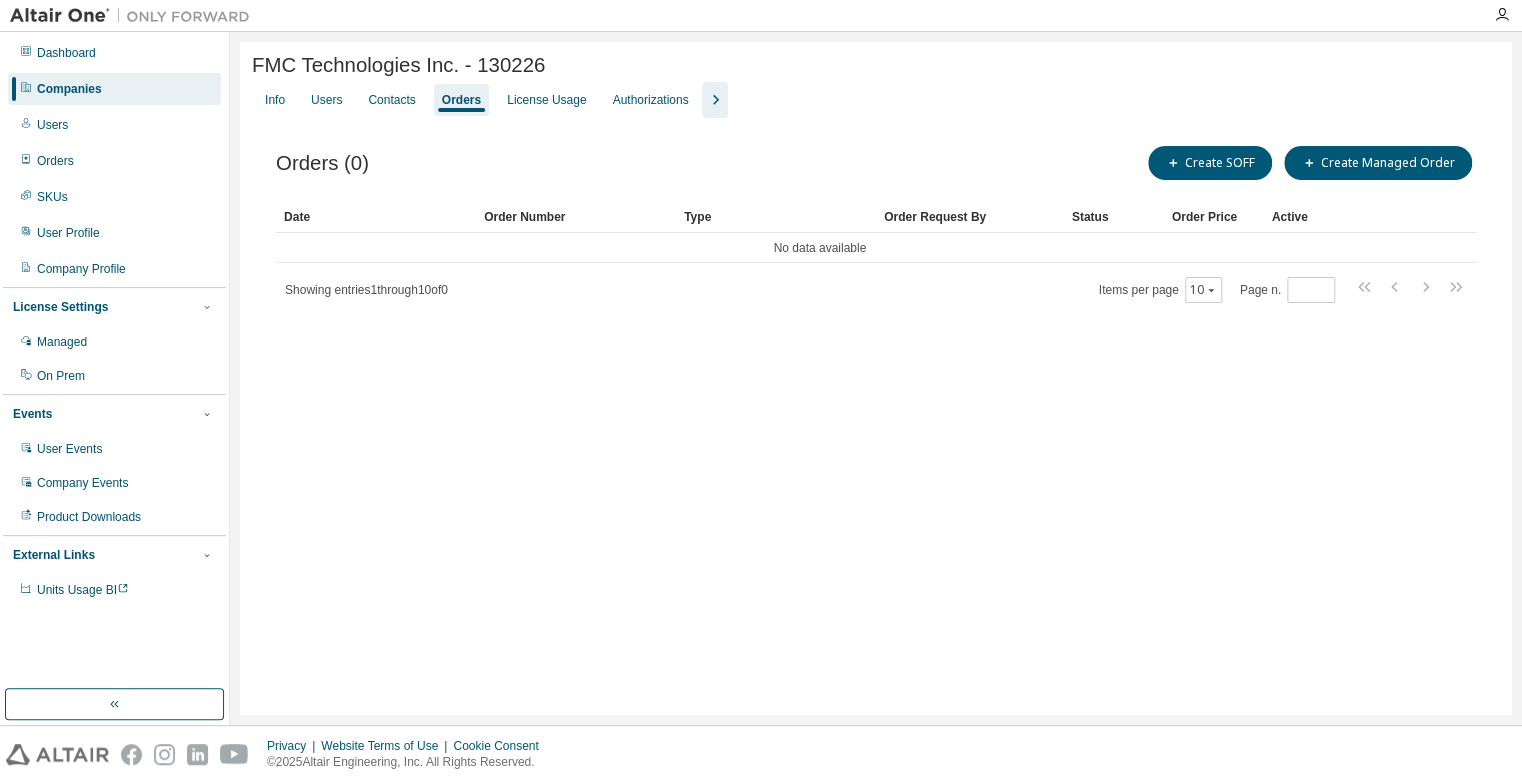 click 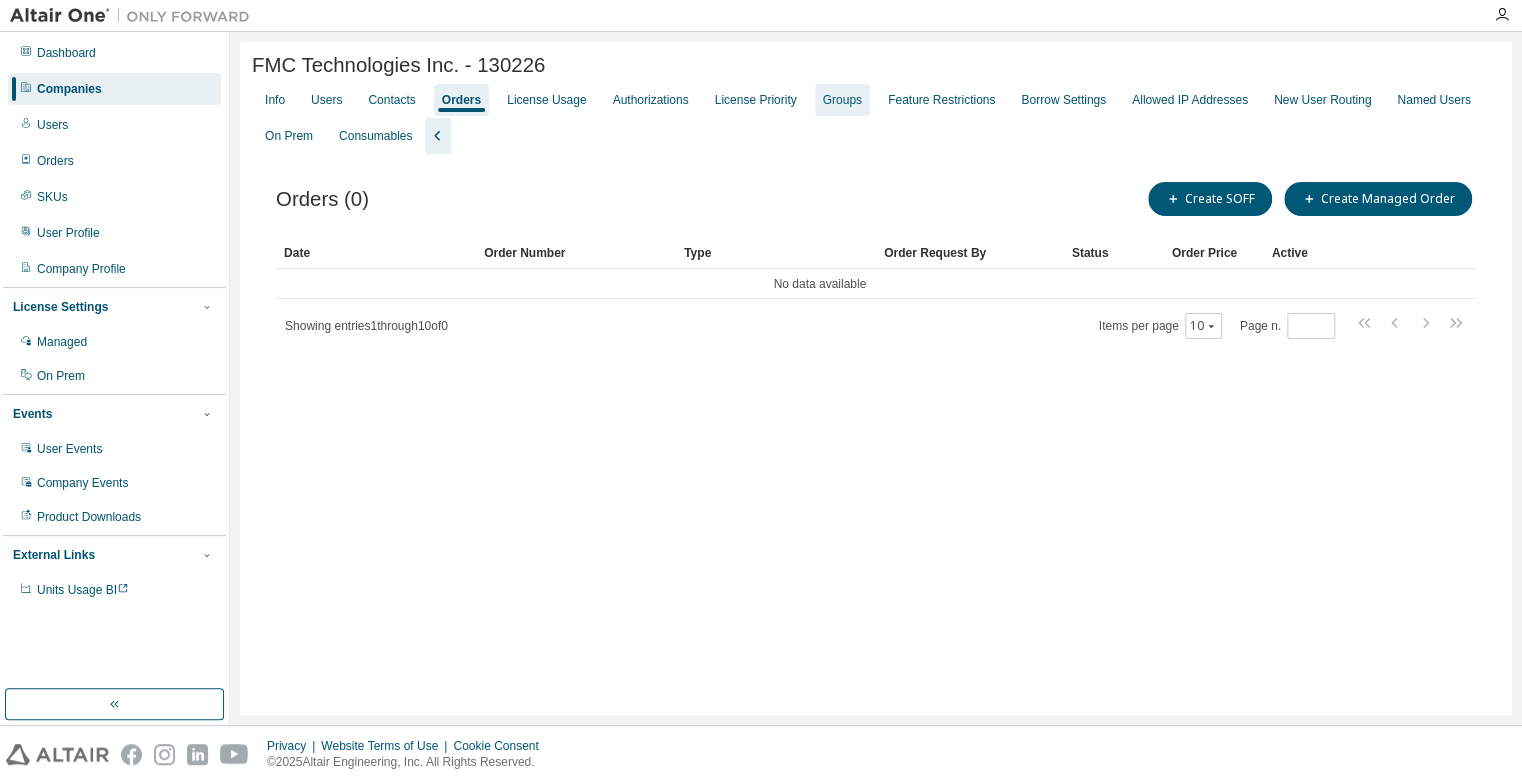click on "Groups" at bounding box center [842, 100] 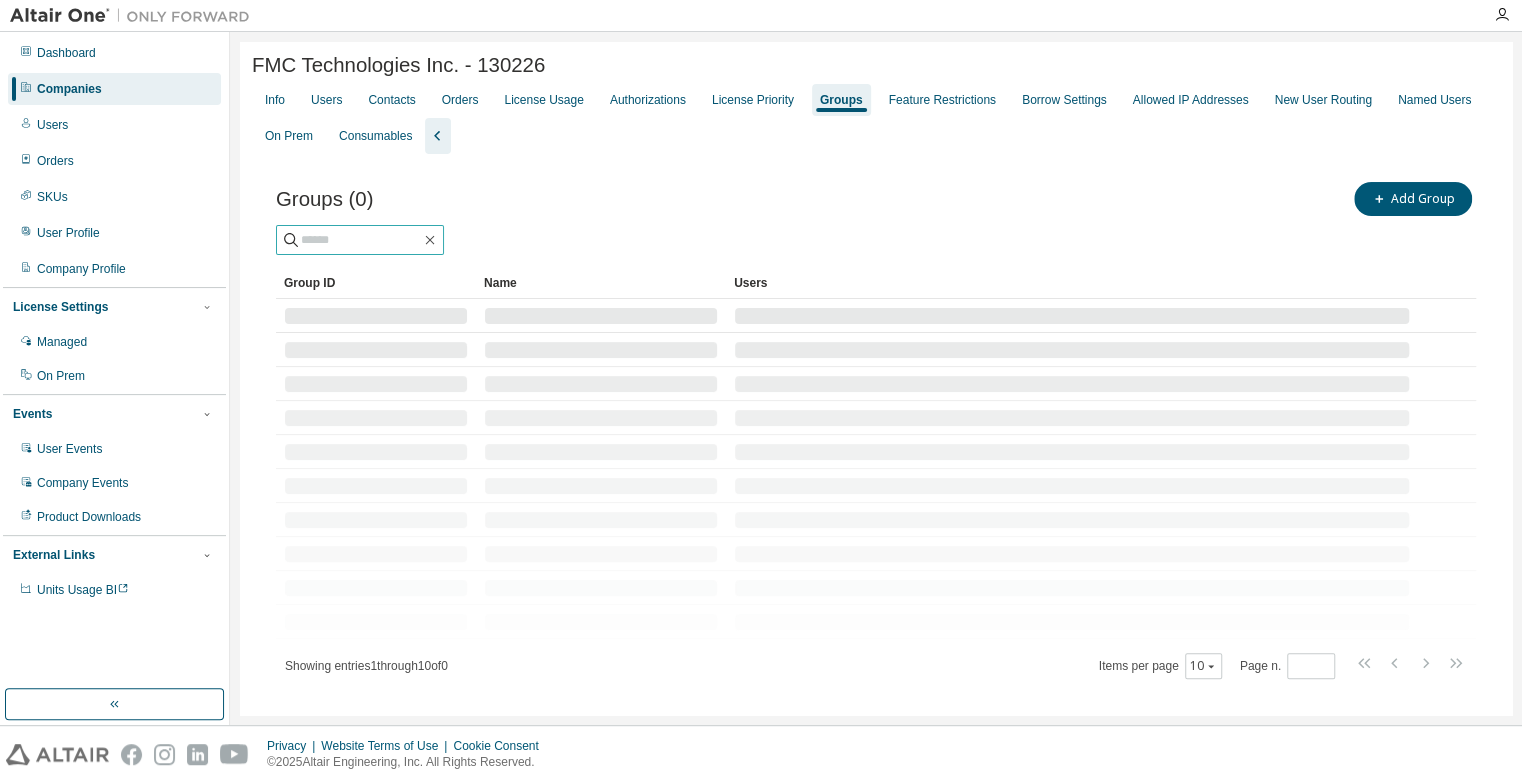 click at bounding box center [361, 240] 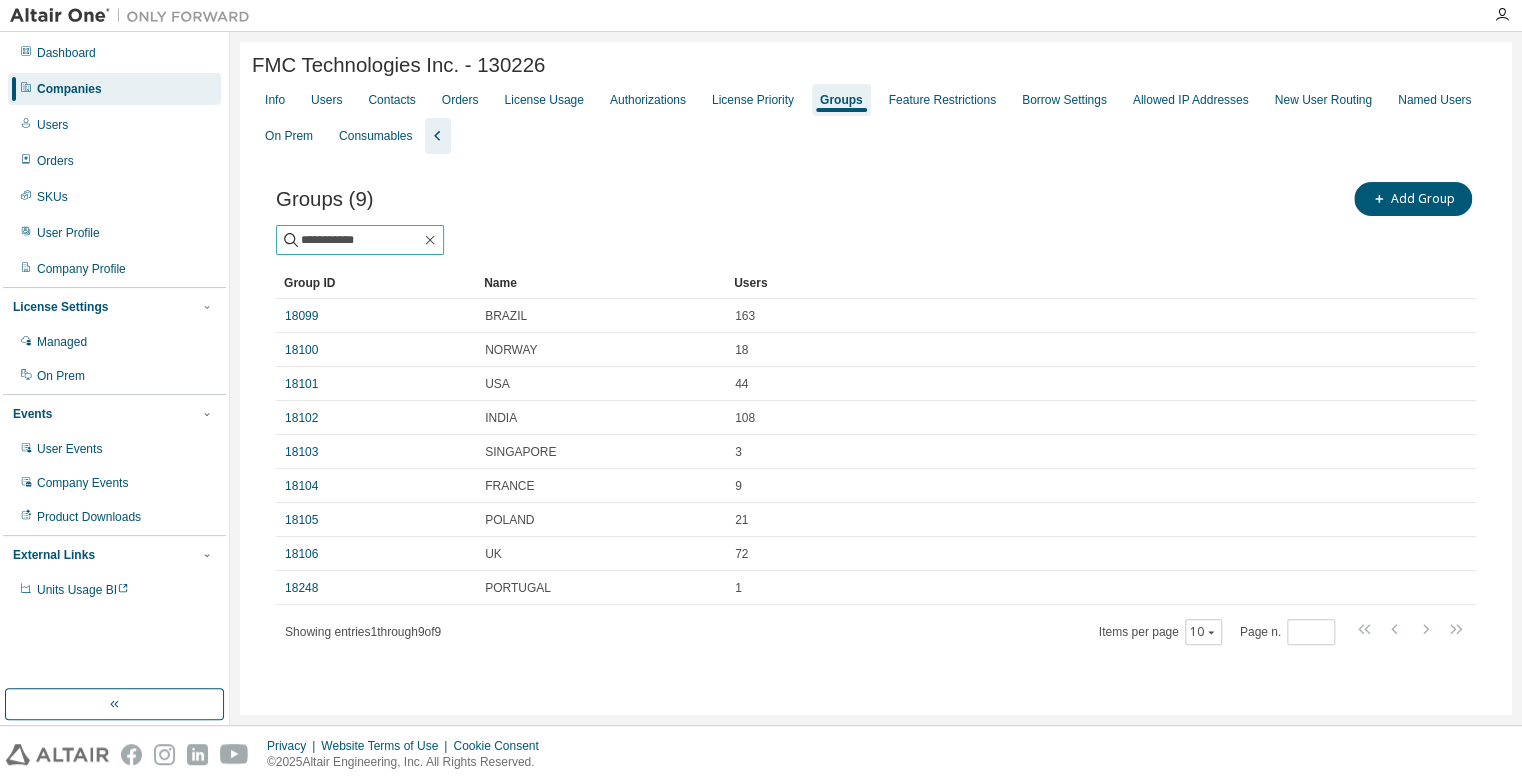 type on "**********" 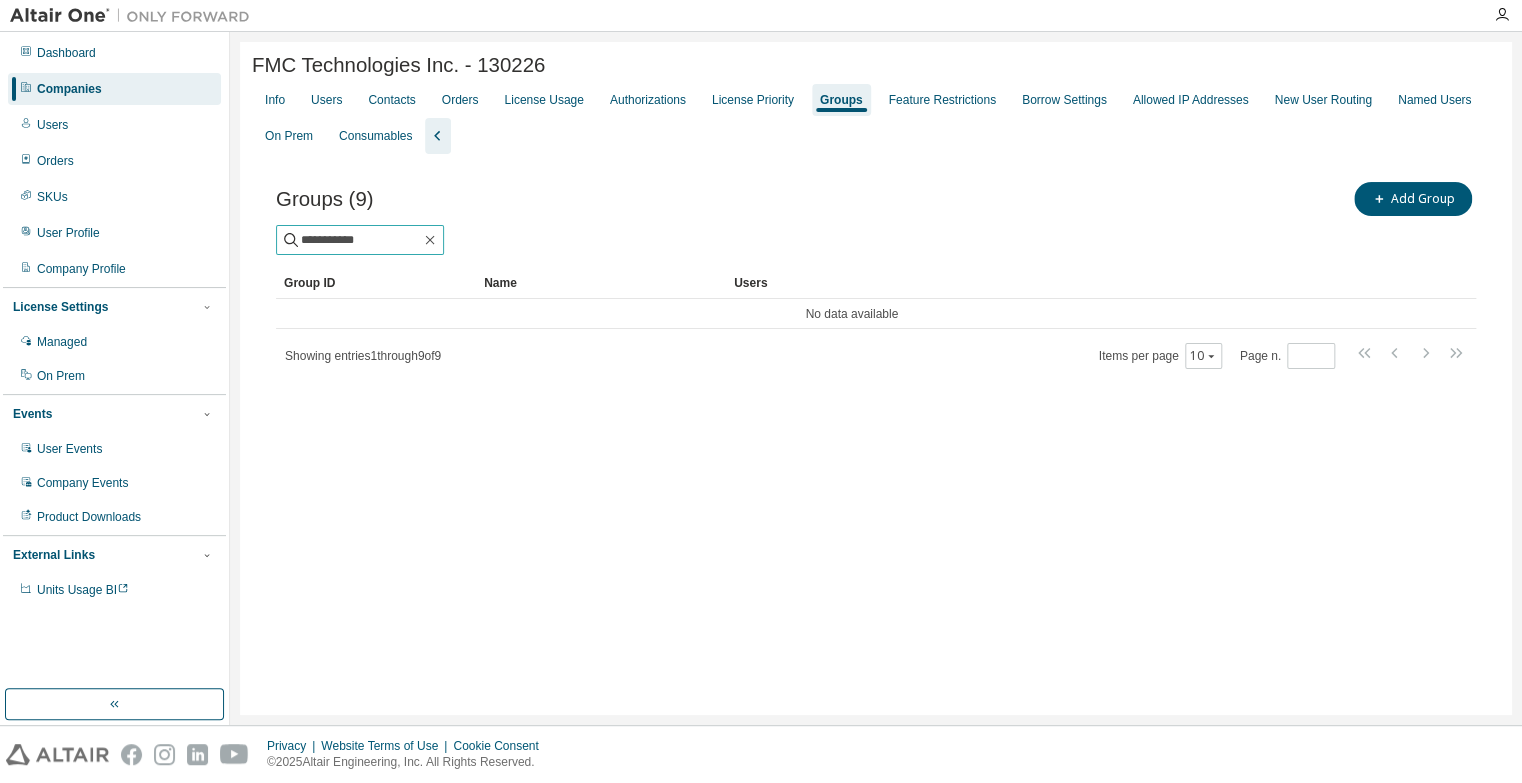 drag, startPoint x: 385, startPoint y: 247, endPoint x: 253, endPoint y: 215, distance: 135.82341 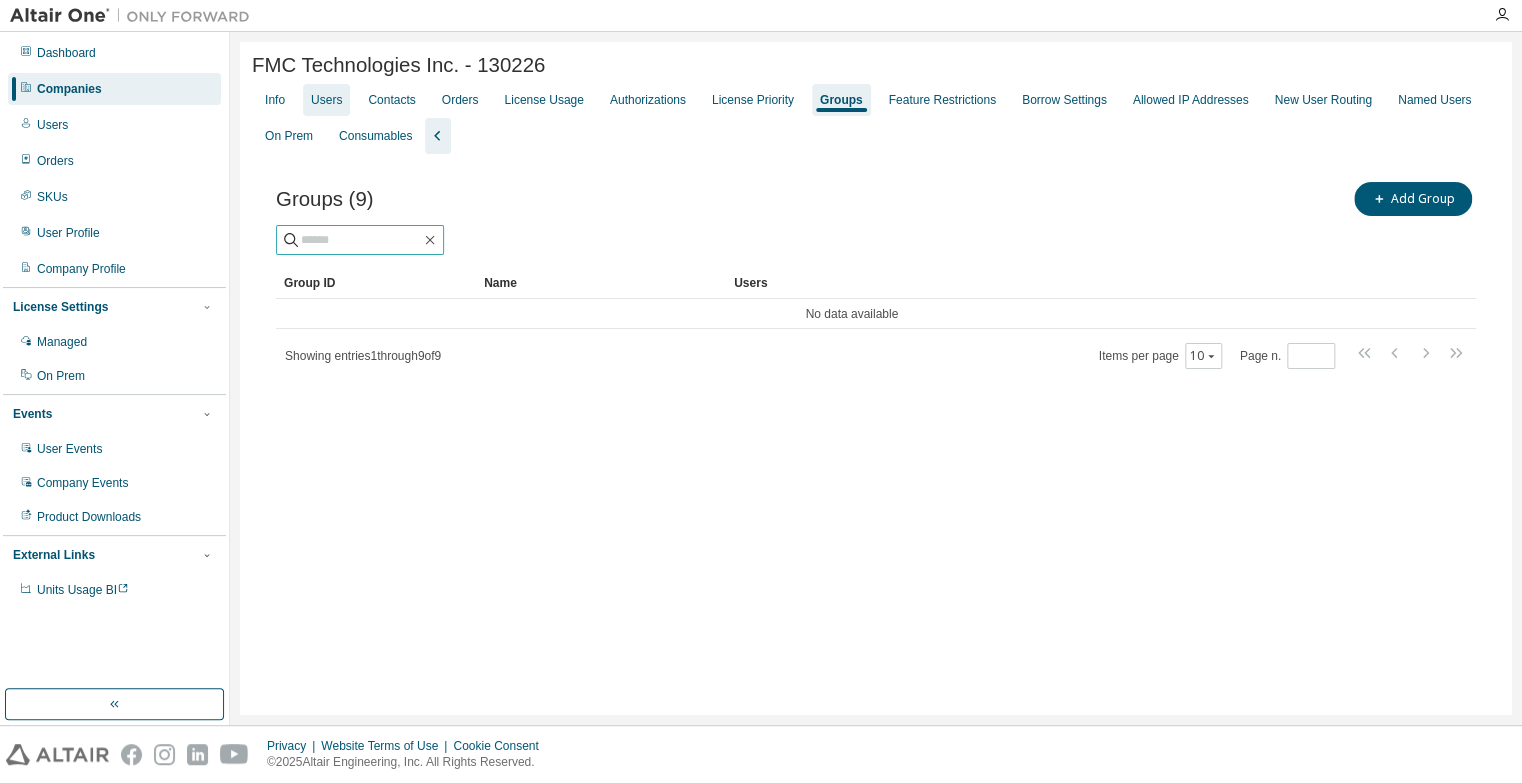 type 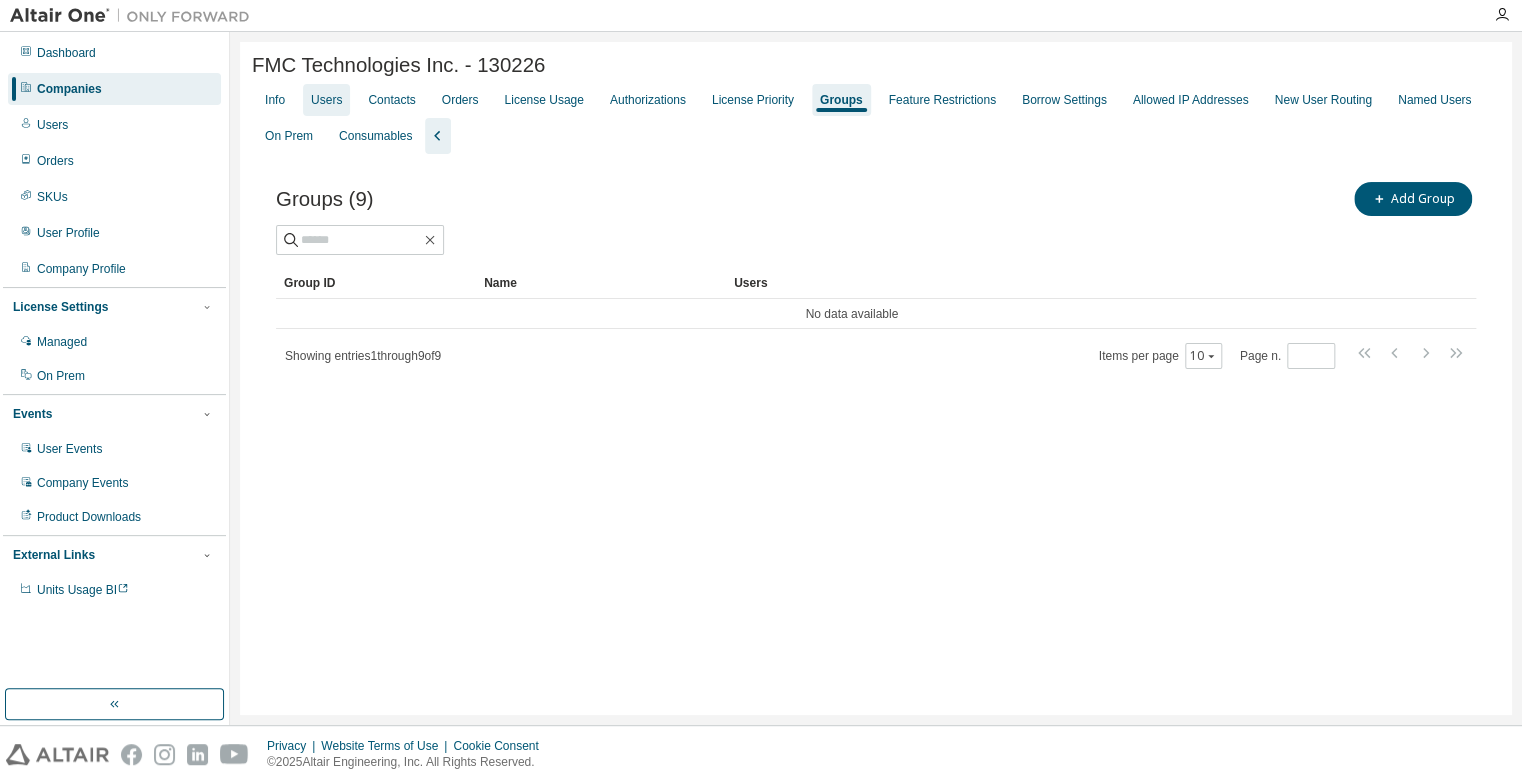 click on "Users" at bounding box center (326, 100) 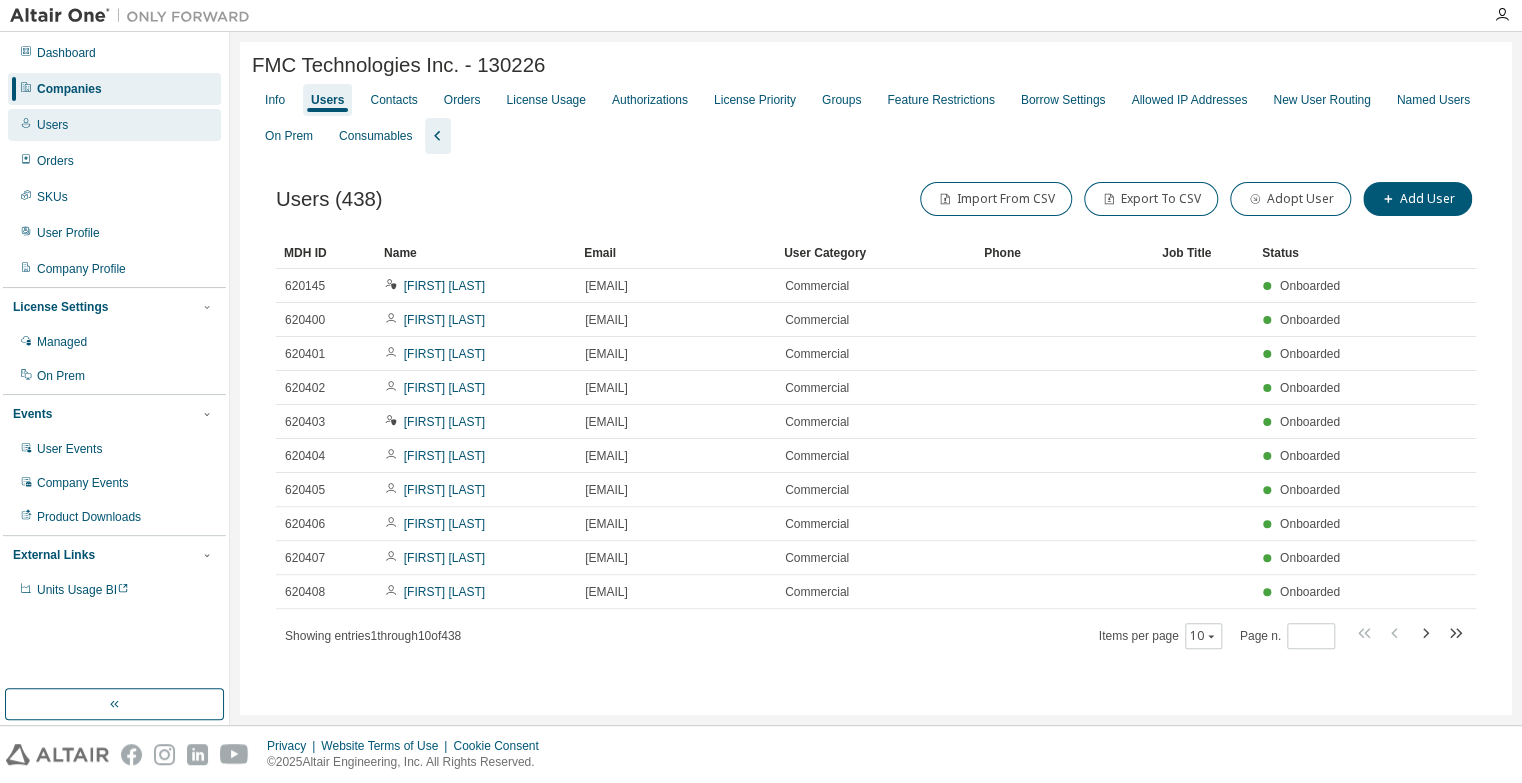 click on "Users" at bounding box center (114, 125) 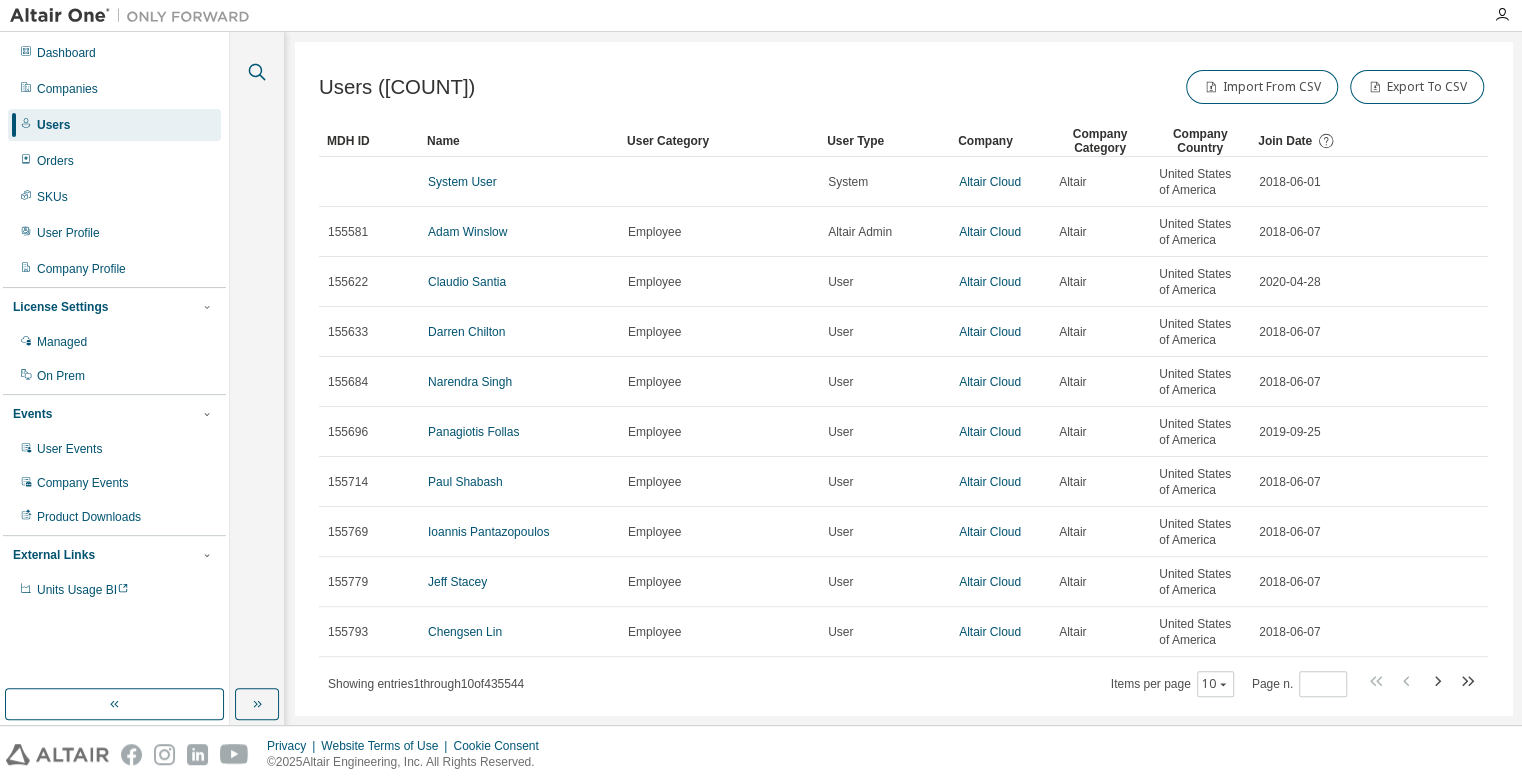 click 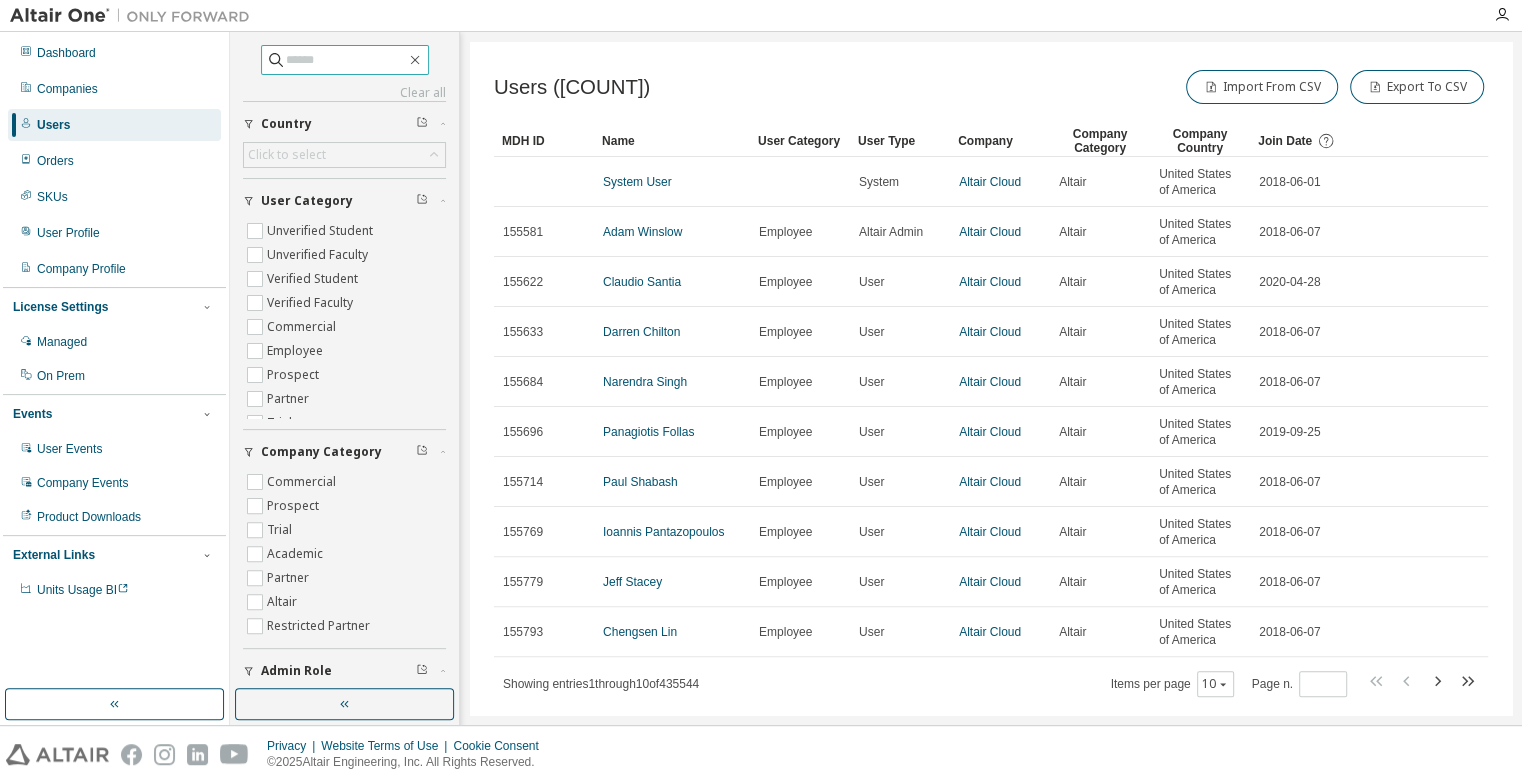 click at bounding box center (346, 60) 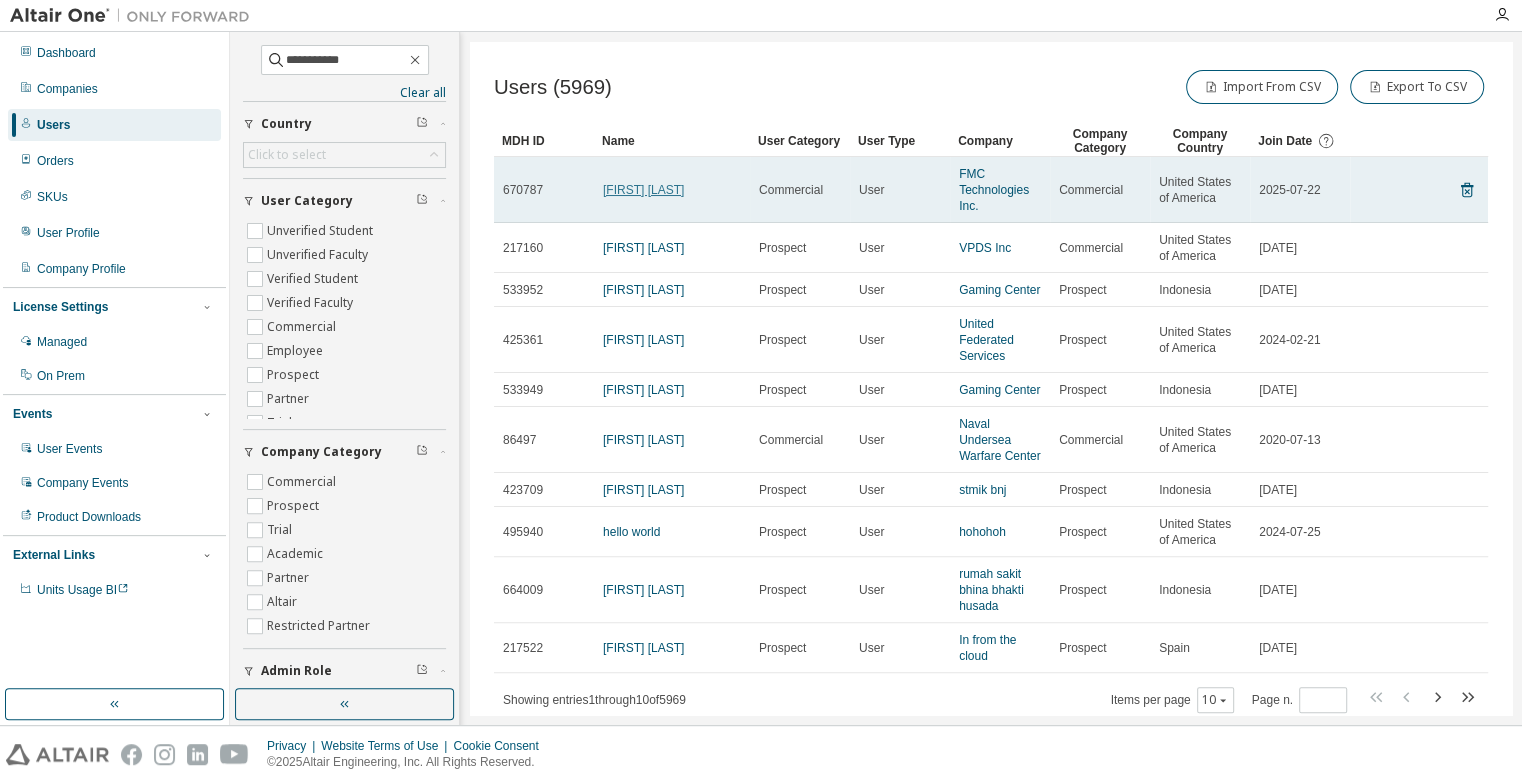 click on "[FIRST] [LAST]" at bounding box center (643, 190) 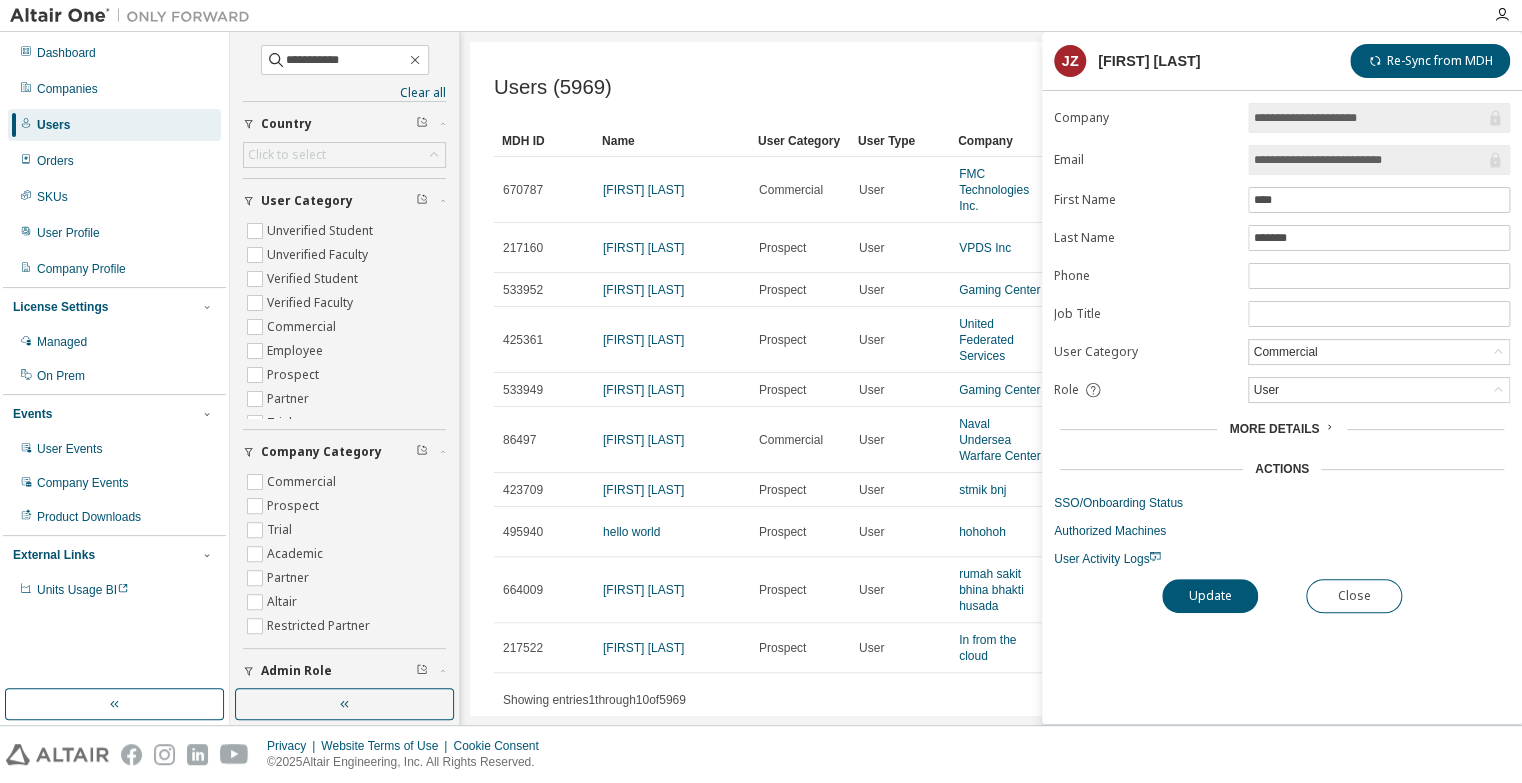 click on "More Details" at bounding box center (1274, 429) 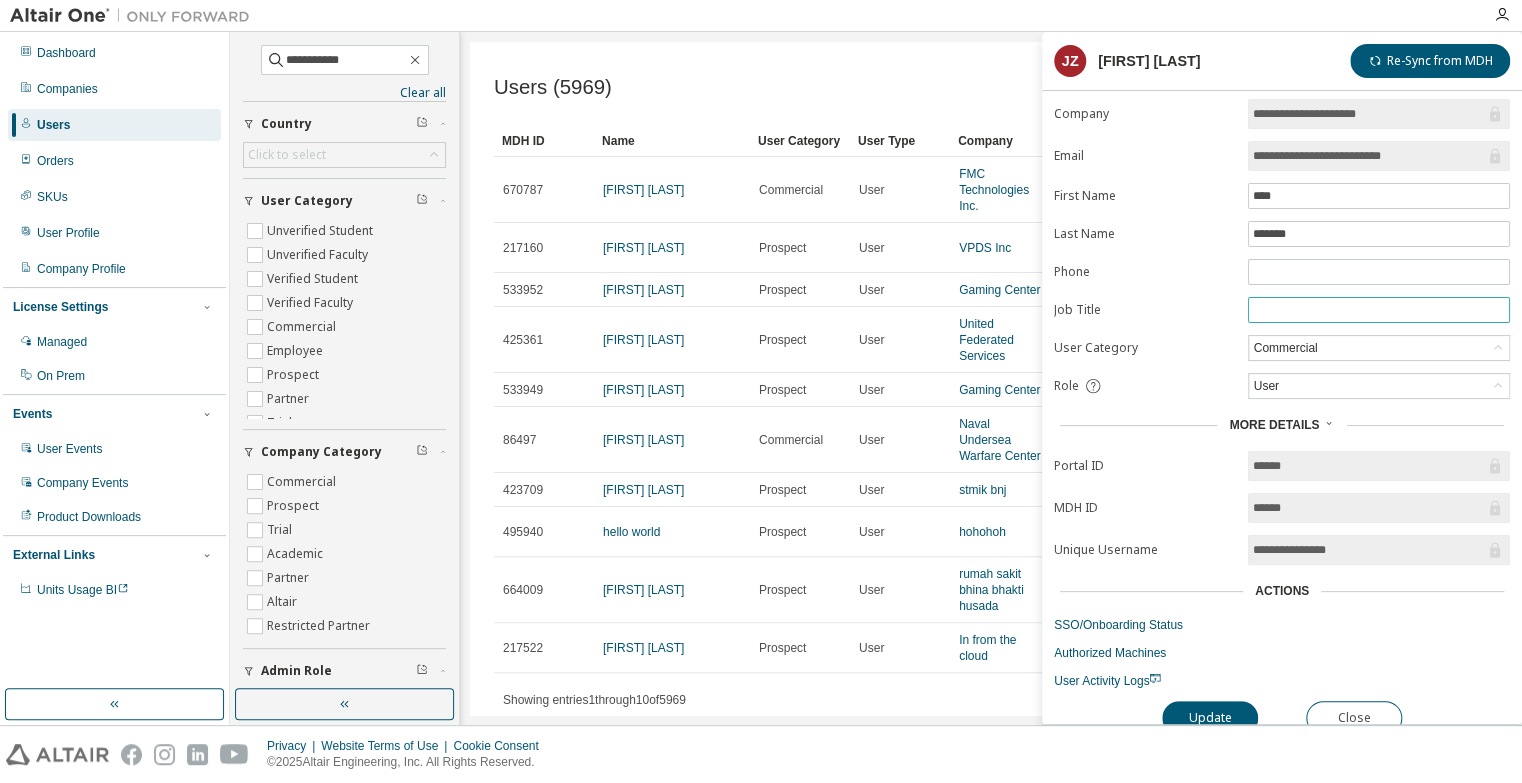 scroll, scrollTop: 0, scrollLeft: 0, axis: both 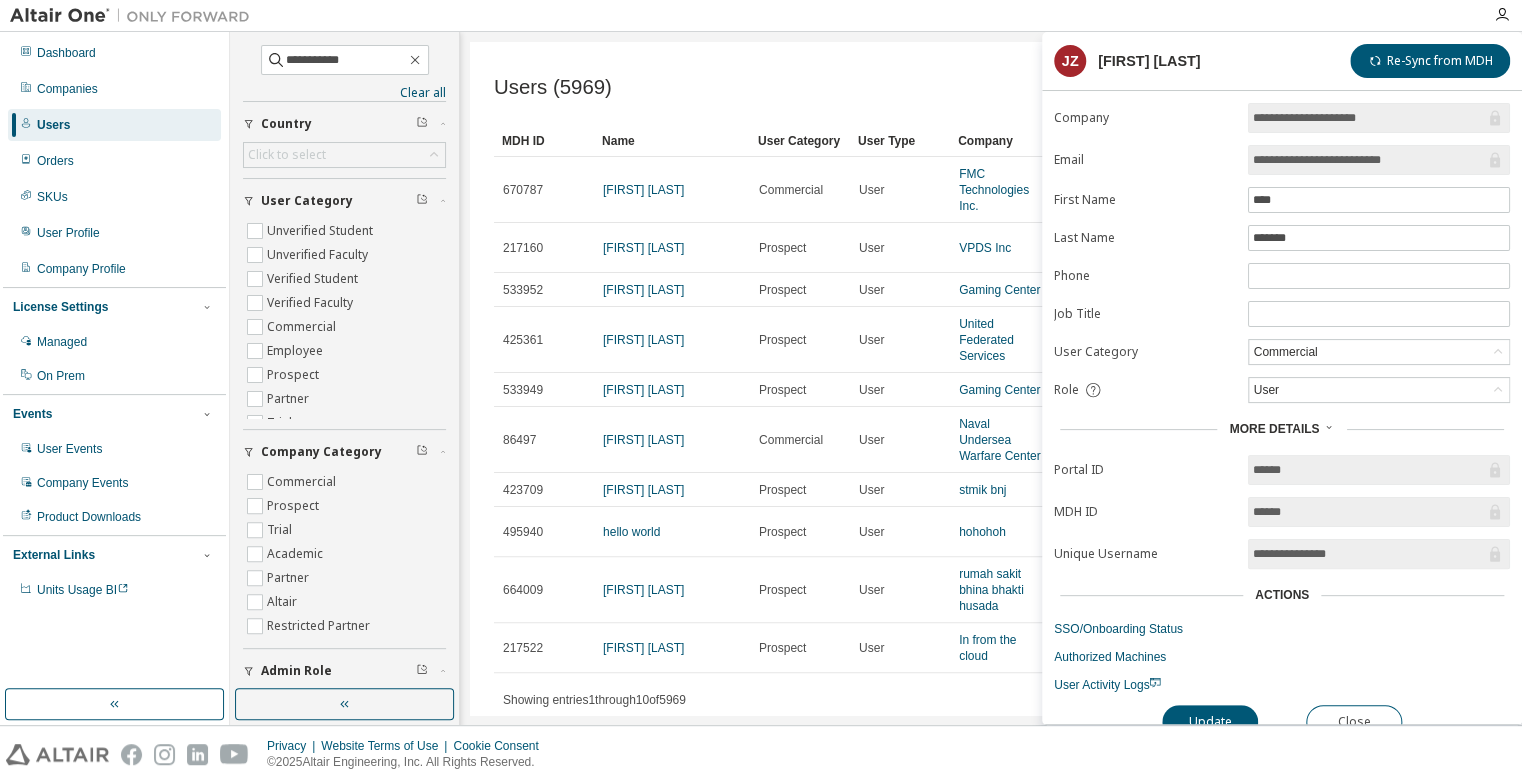 drag, startPoint x: 1430, startPoint y: 155, endPoint x: 1207, endPoint y: 146, distance: 223.18153 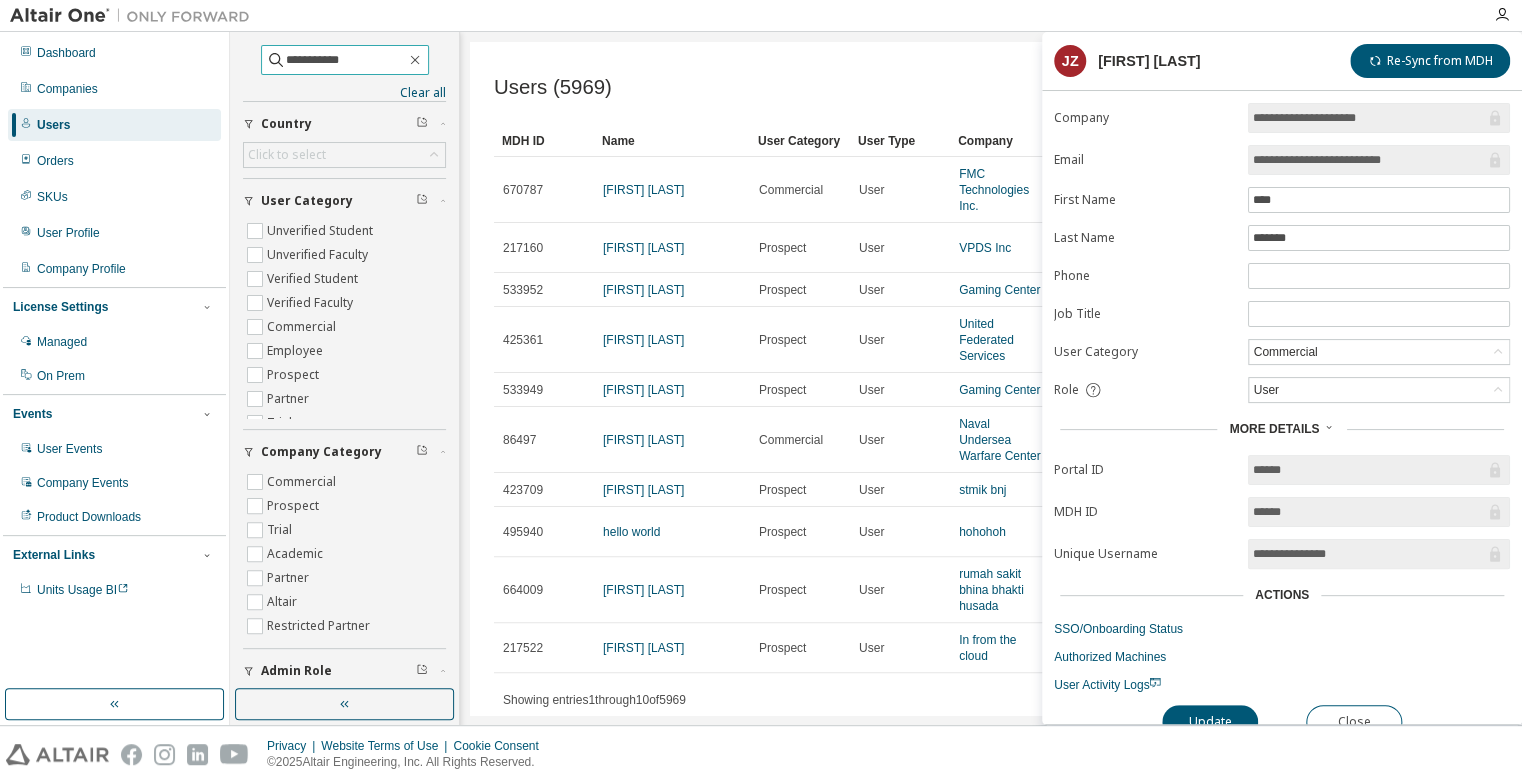 click on "**********" at bounding box center [346, 60] 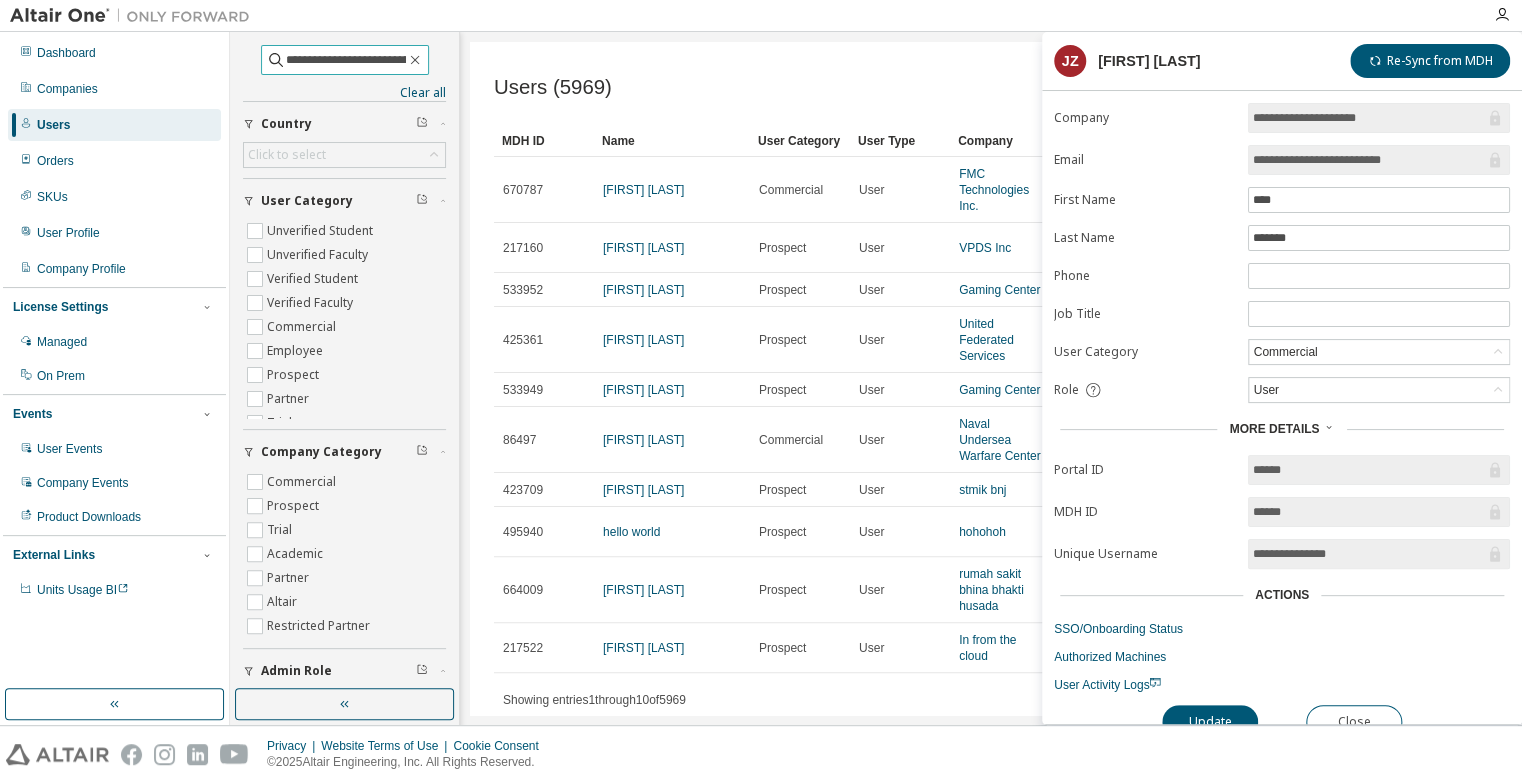 scroll, scrollTop: 0, scrollLeft: 10, axis: horizontal 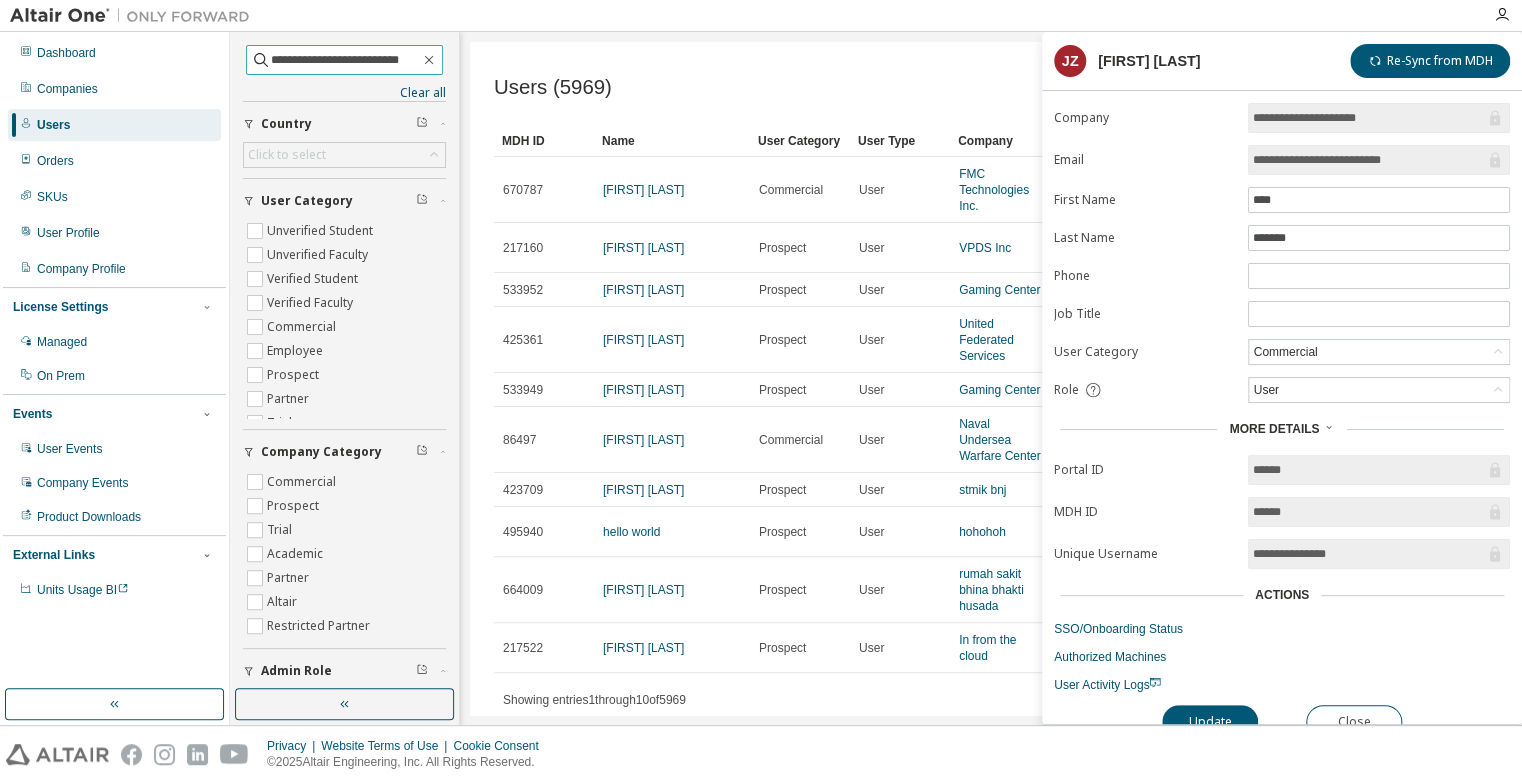 type on "**********" 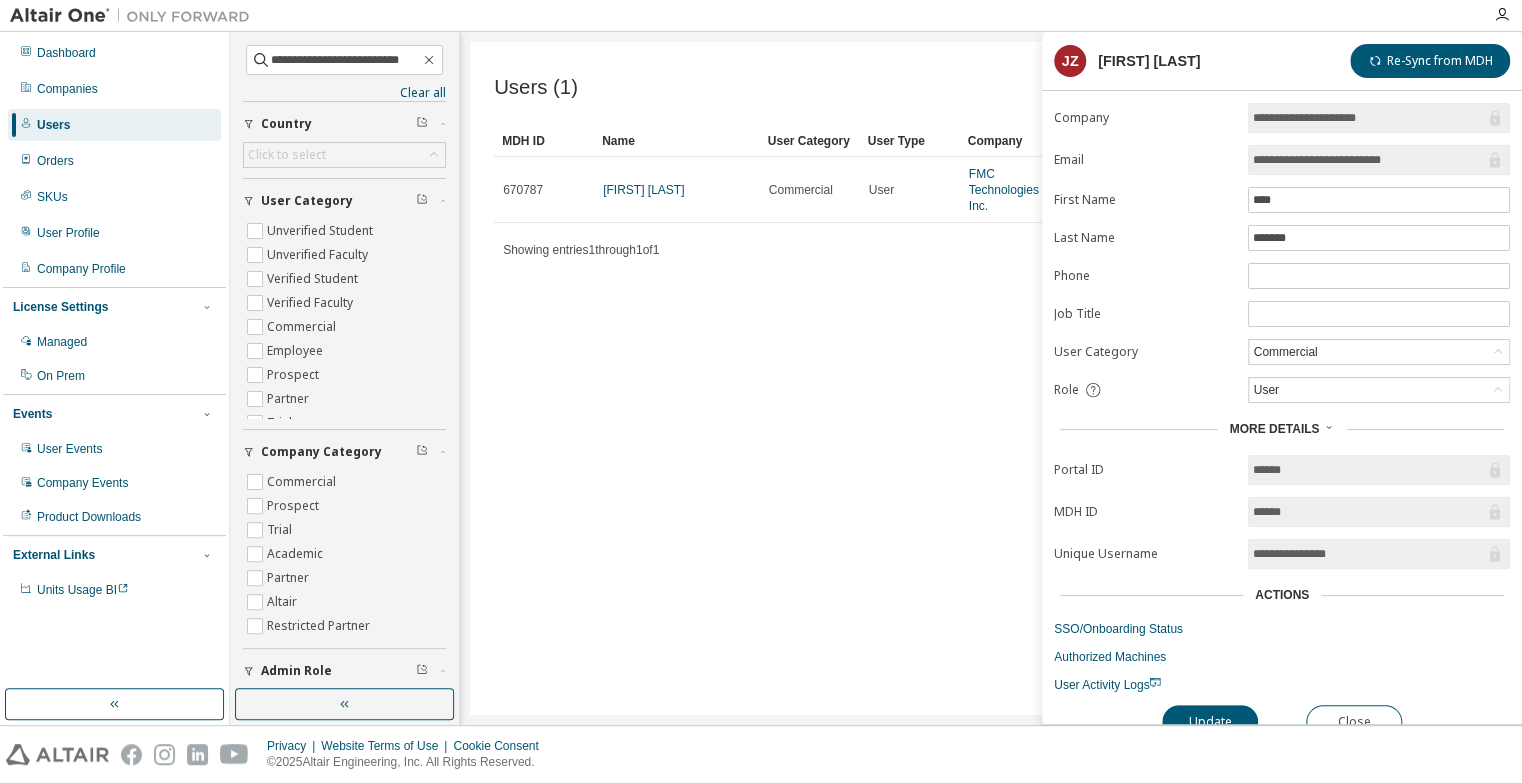 scroll, scrollTop: 0, scrollLeft: 0, axis: both 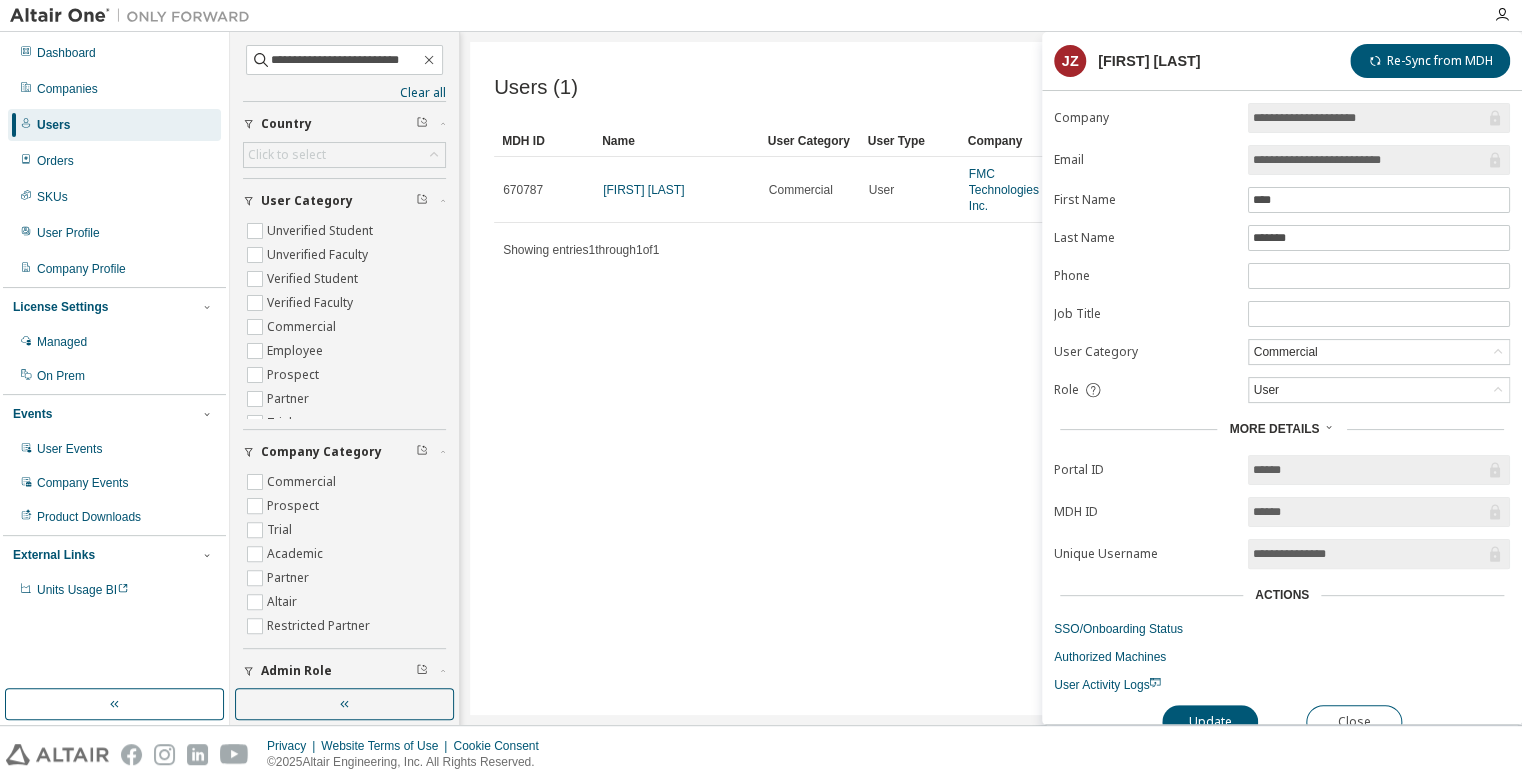 click on "Users (1) Import From CSV Export To CSV Clear Load Save Save As Field Operator Value Select filter Select operand Add criteria Search MDH ID Name User Category User Type Company Company Category Company Country Join Date 670787 [FIRST] [LAST] Commercial User FMC Technologies Inc. Commercial United States of America [DATE] Showing entries  1  through  1  of  1 Items per page 10 Page n. *" at bounding box center (991, 378) 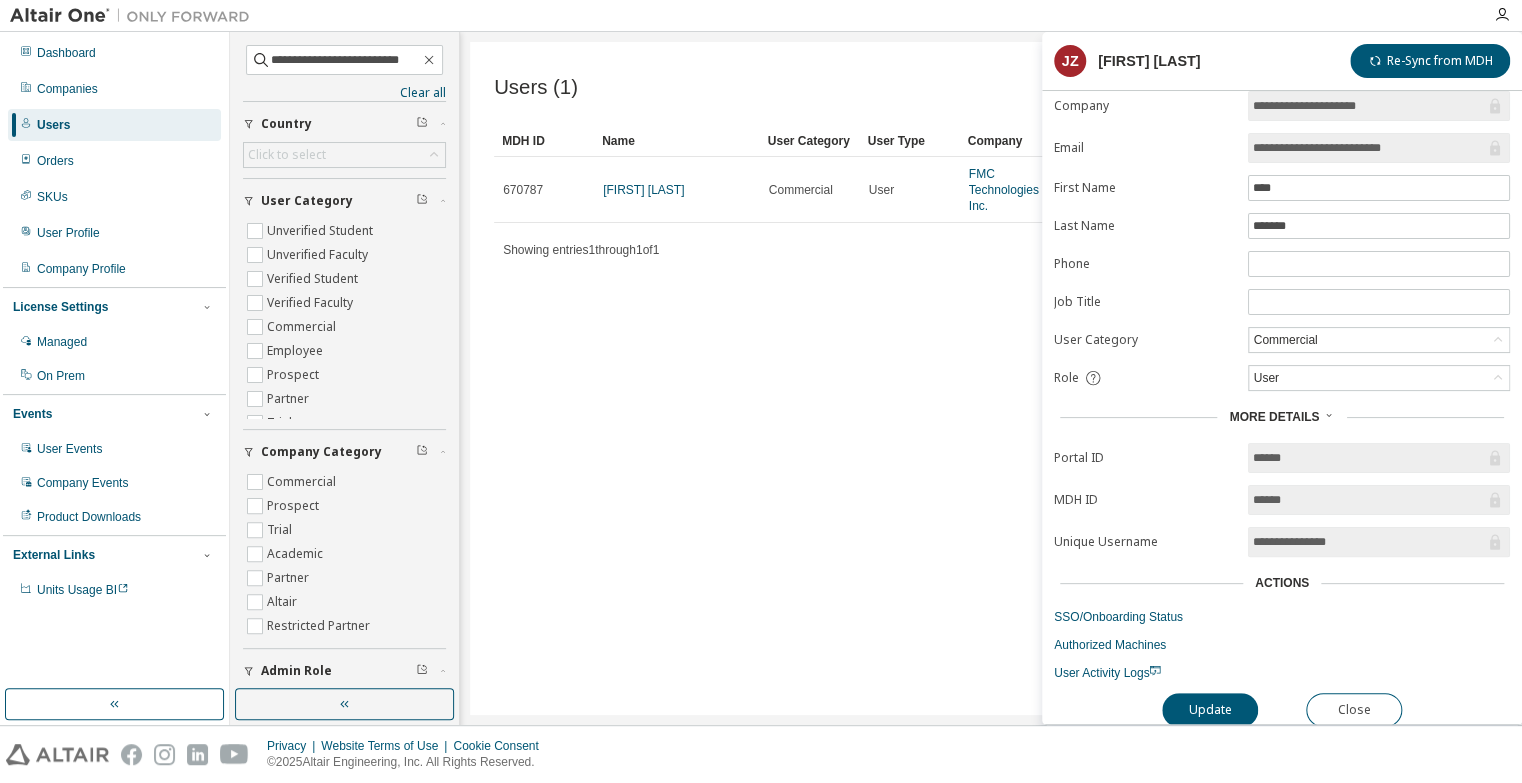 scroll, scrollTop: 18, scrollLeft: 0, axis: vertical 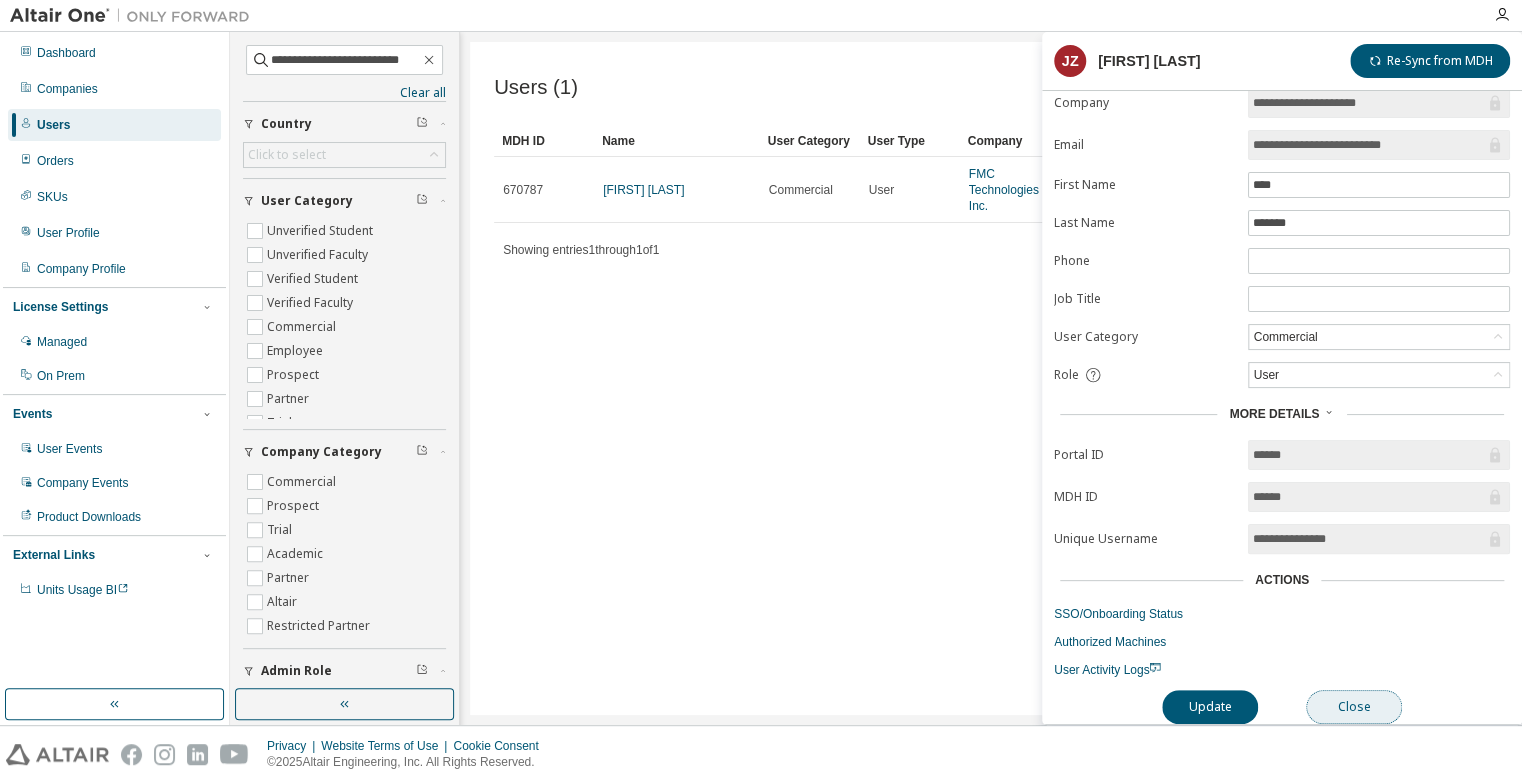 click on "Close" at bounding box center [1354, 707] 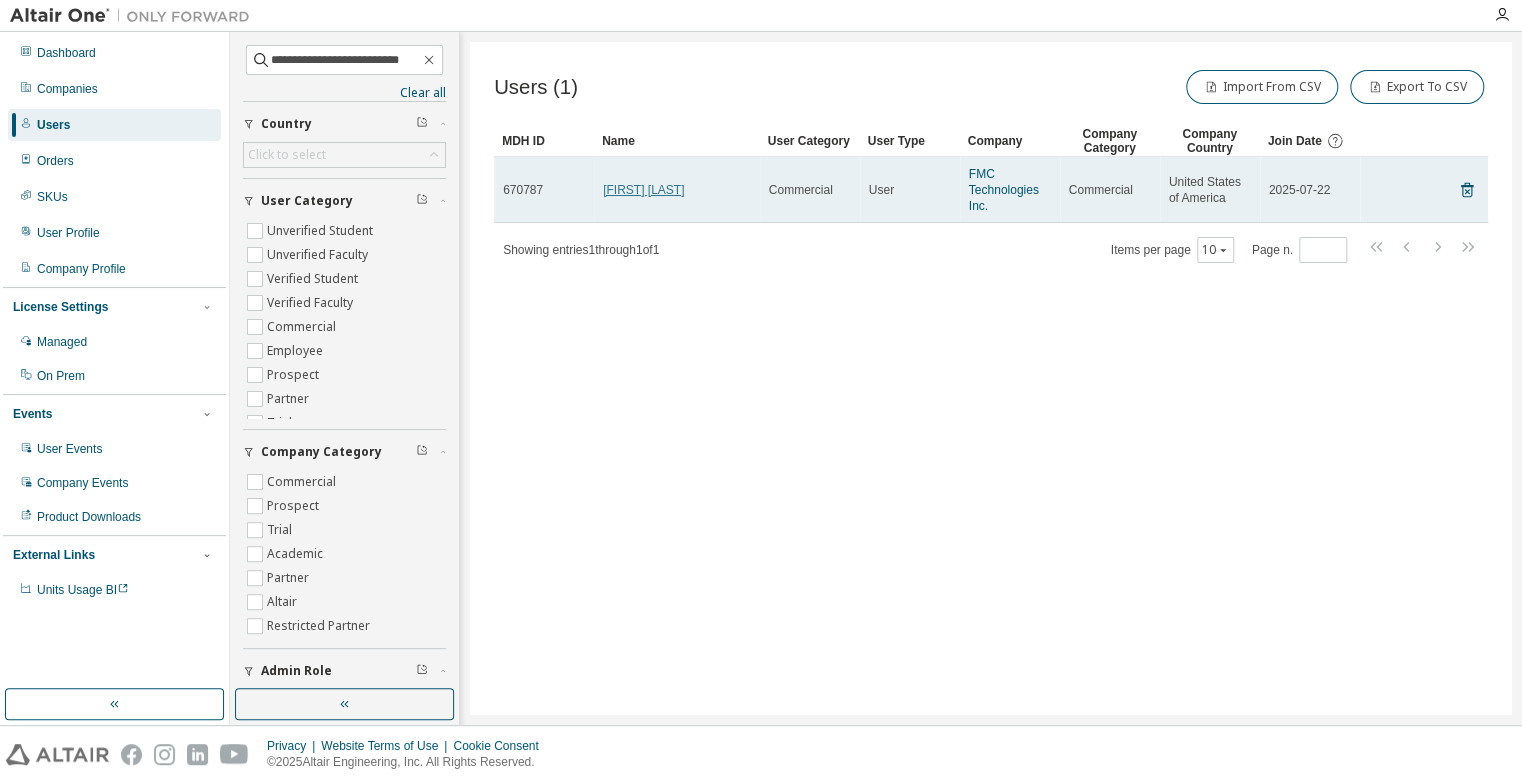click on "[FIRST] [LAST]" at bounding box center (643, 190) 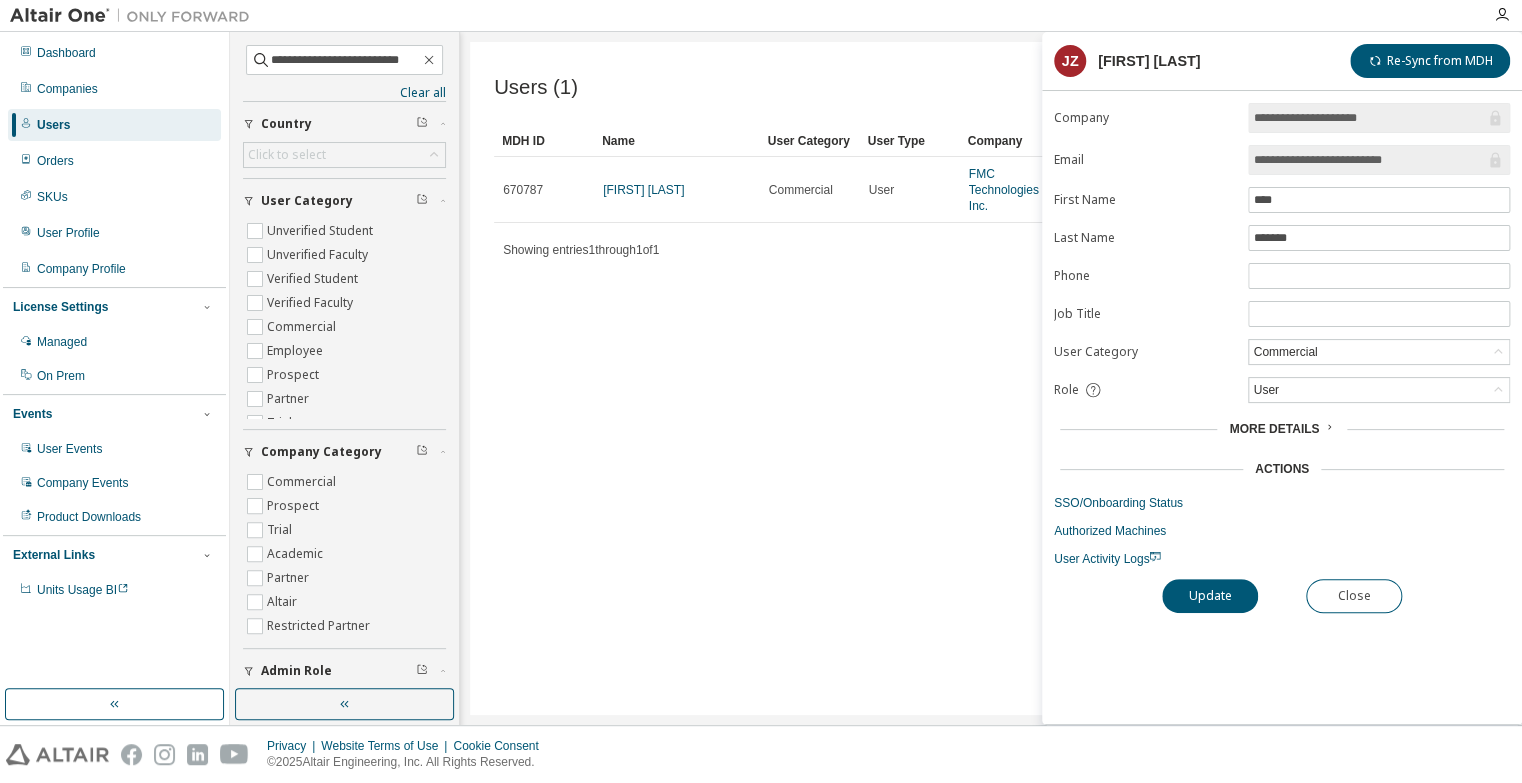 click on "More Details" at bounding box center (1282, 429) 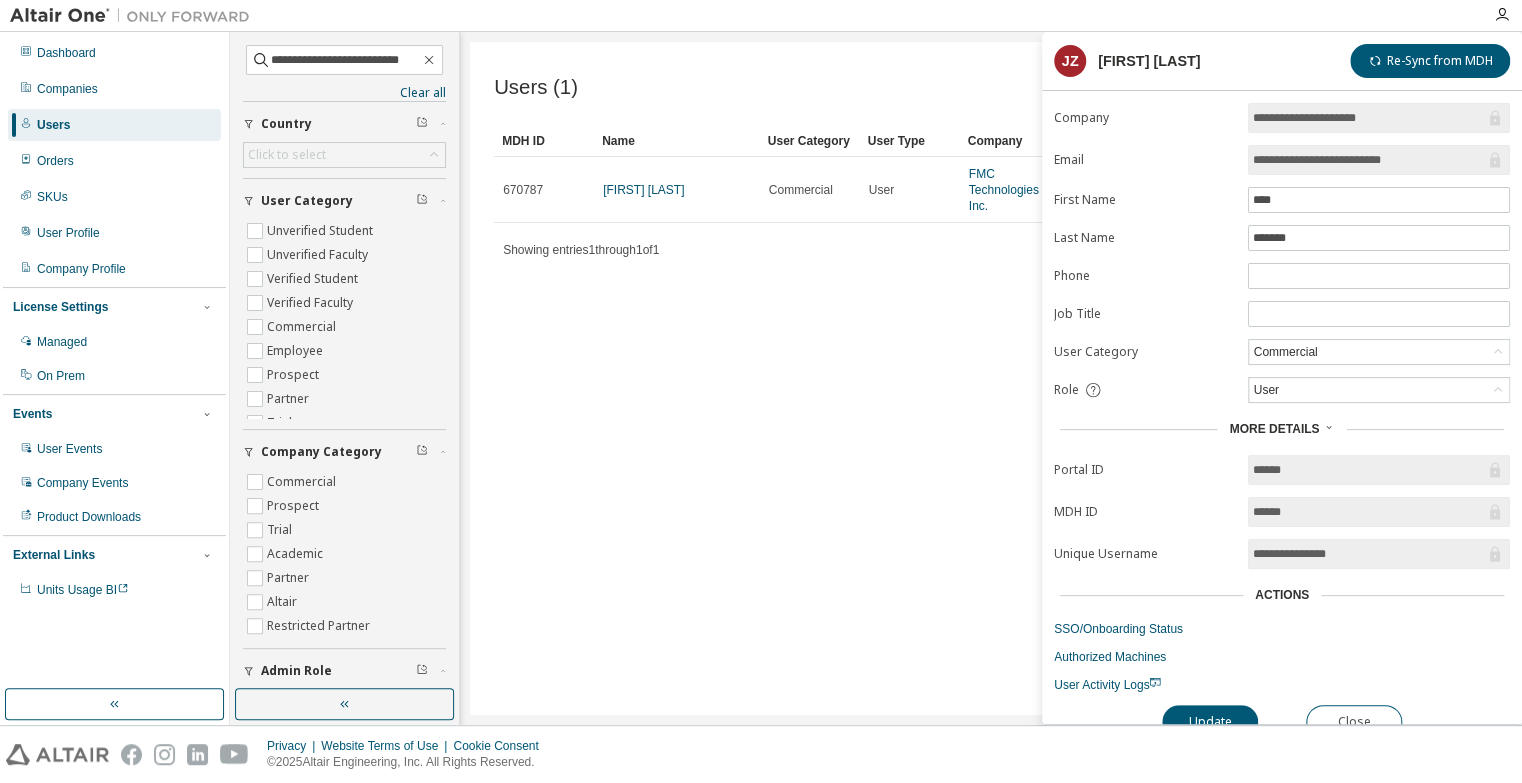 click on "More Details" at bounding box center [1282, 429] 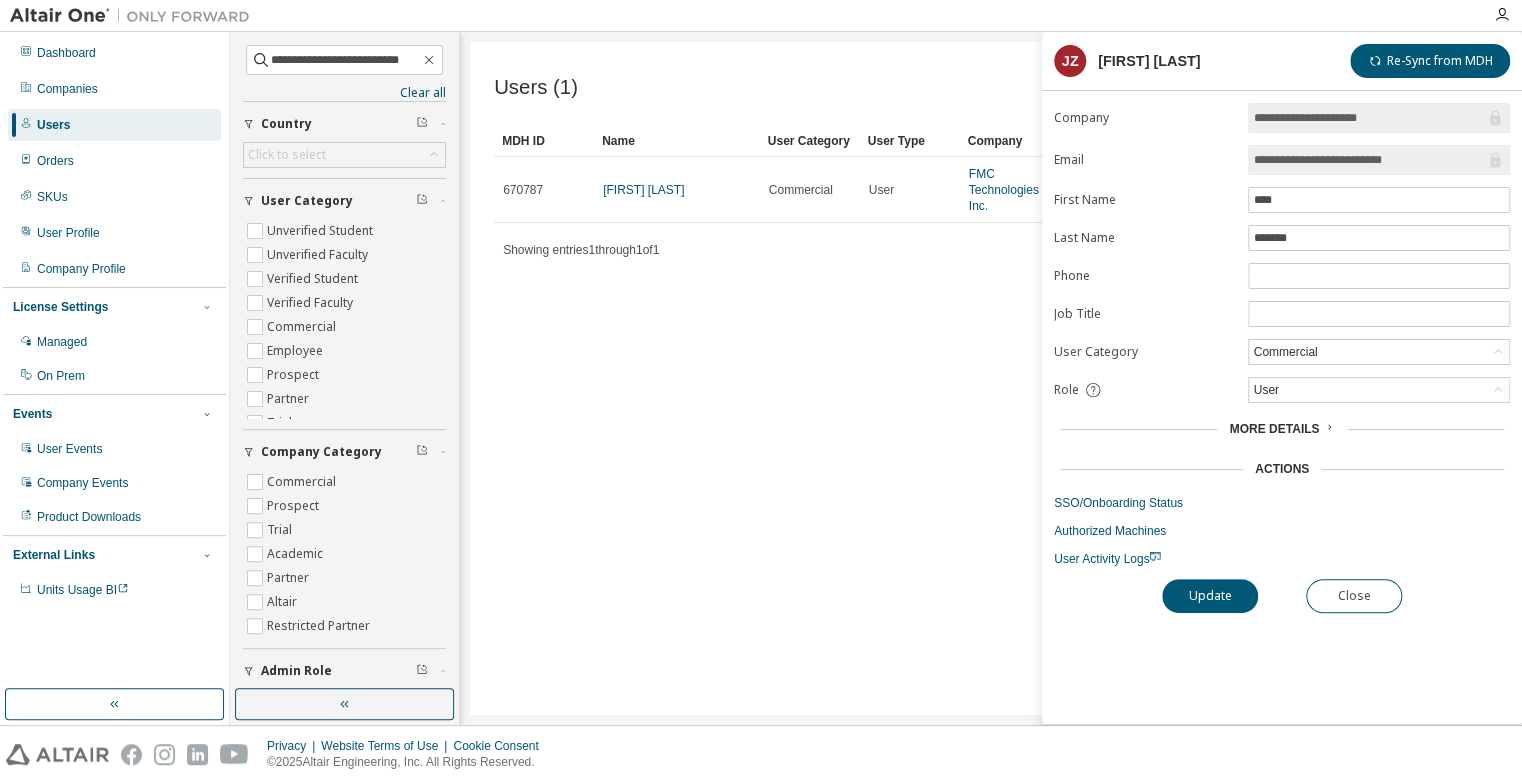 drag, startPoint x: 1385, startPoint y: 117, endPoint x: 1188, endPoint y: 103, distance: 197.49684 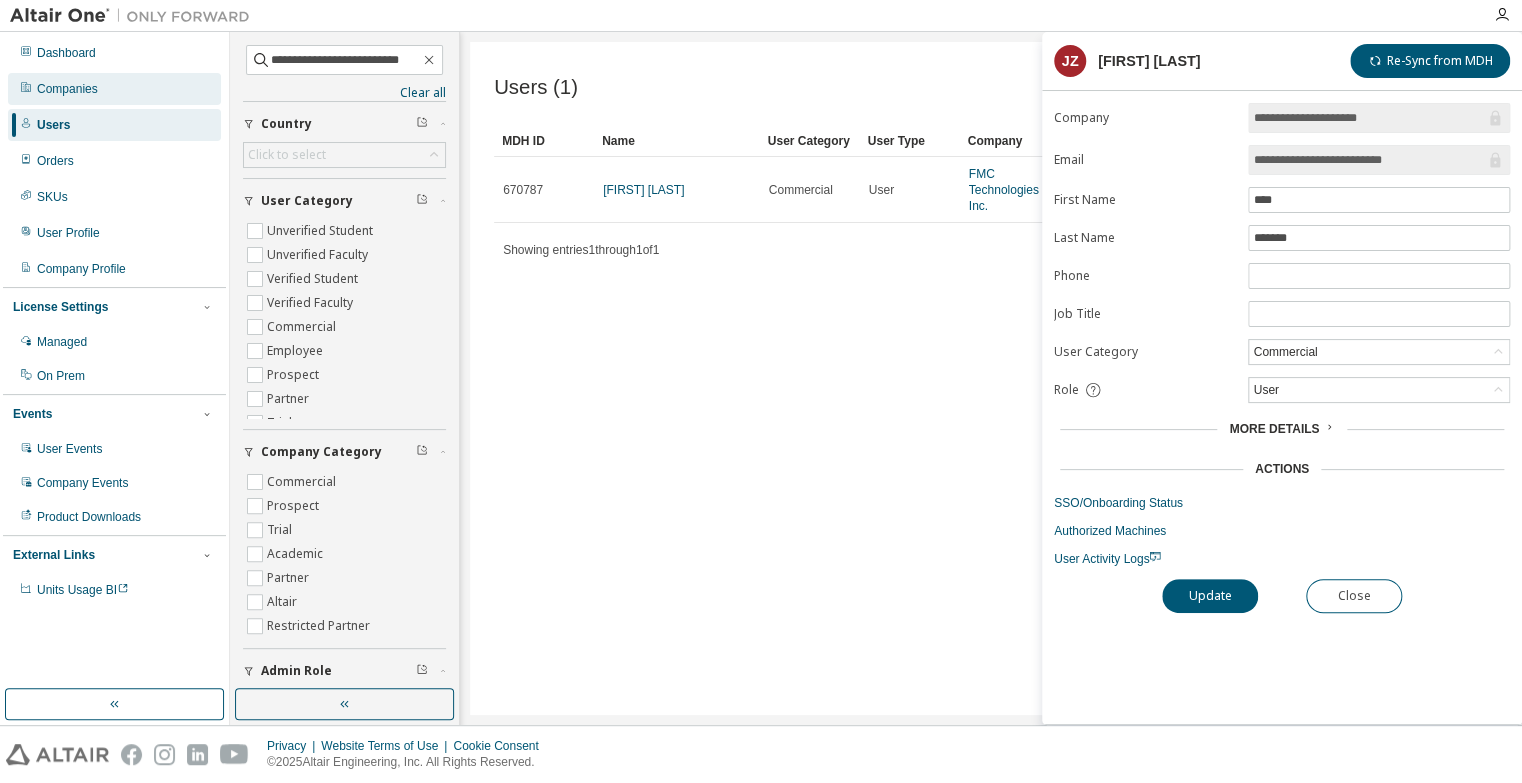 click on "Companies" at bounding box center (114, 89) 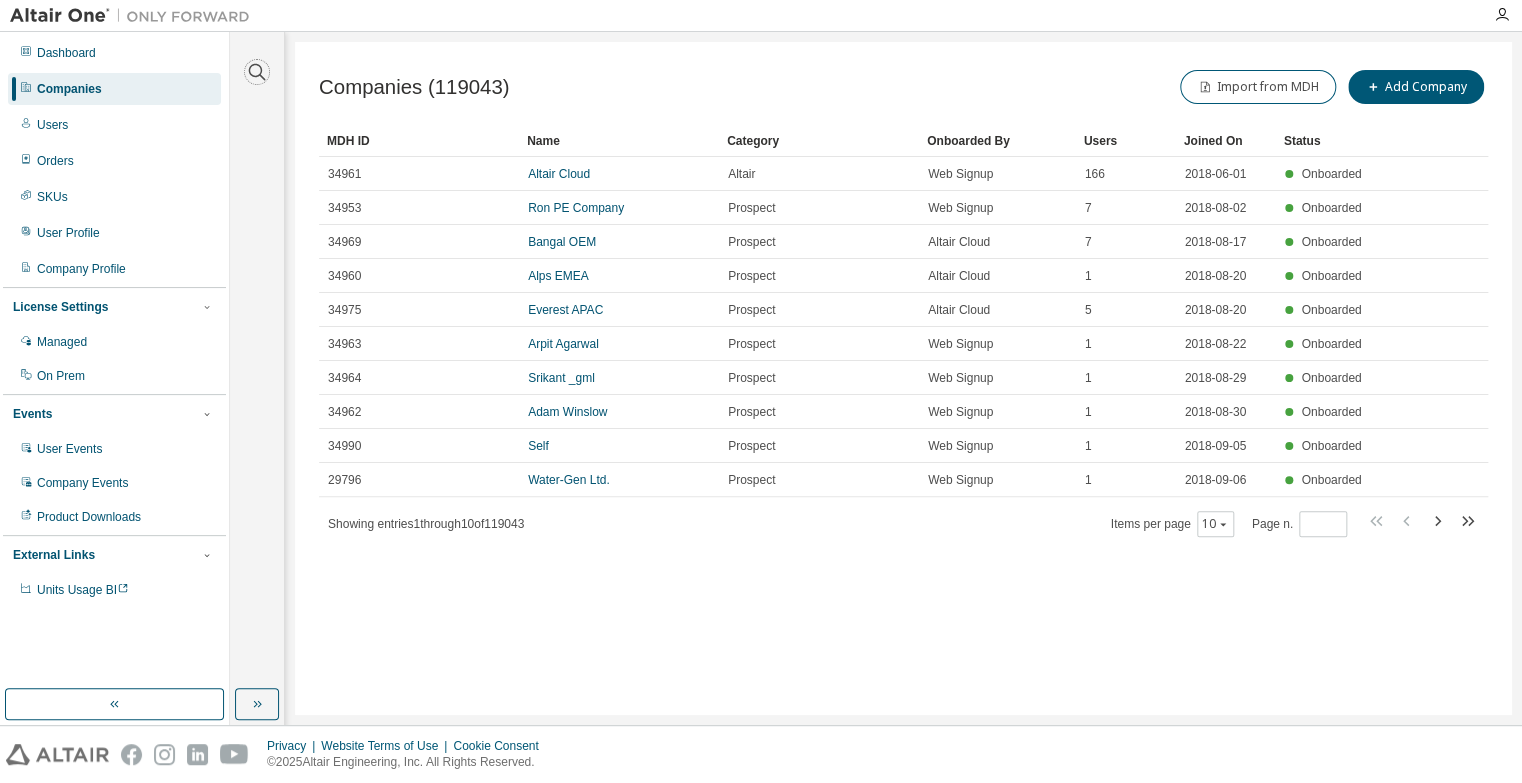 click 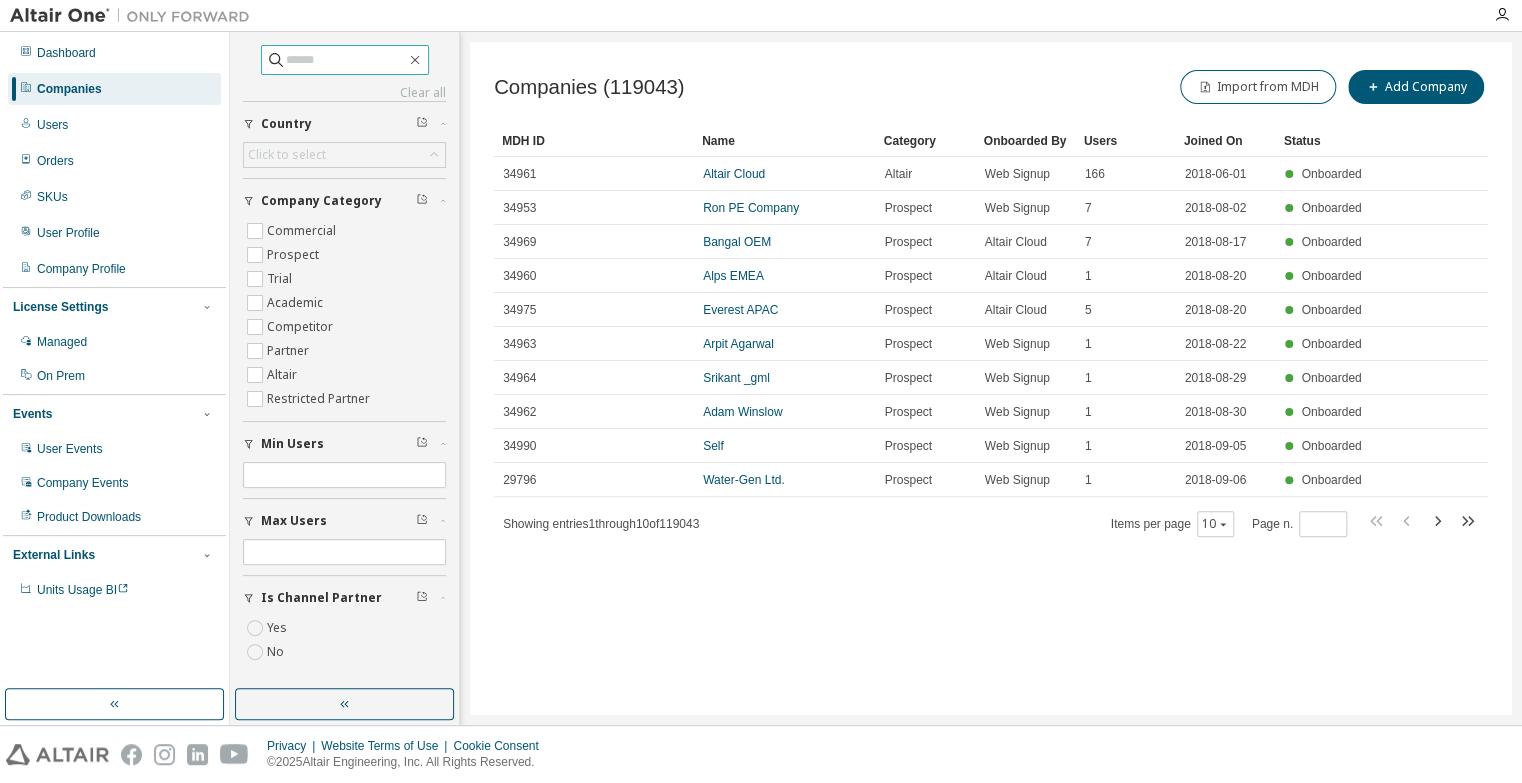 click at bounding box center (346, 60) 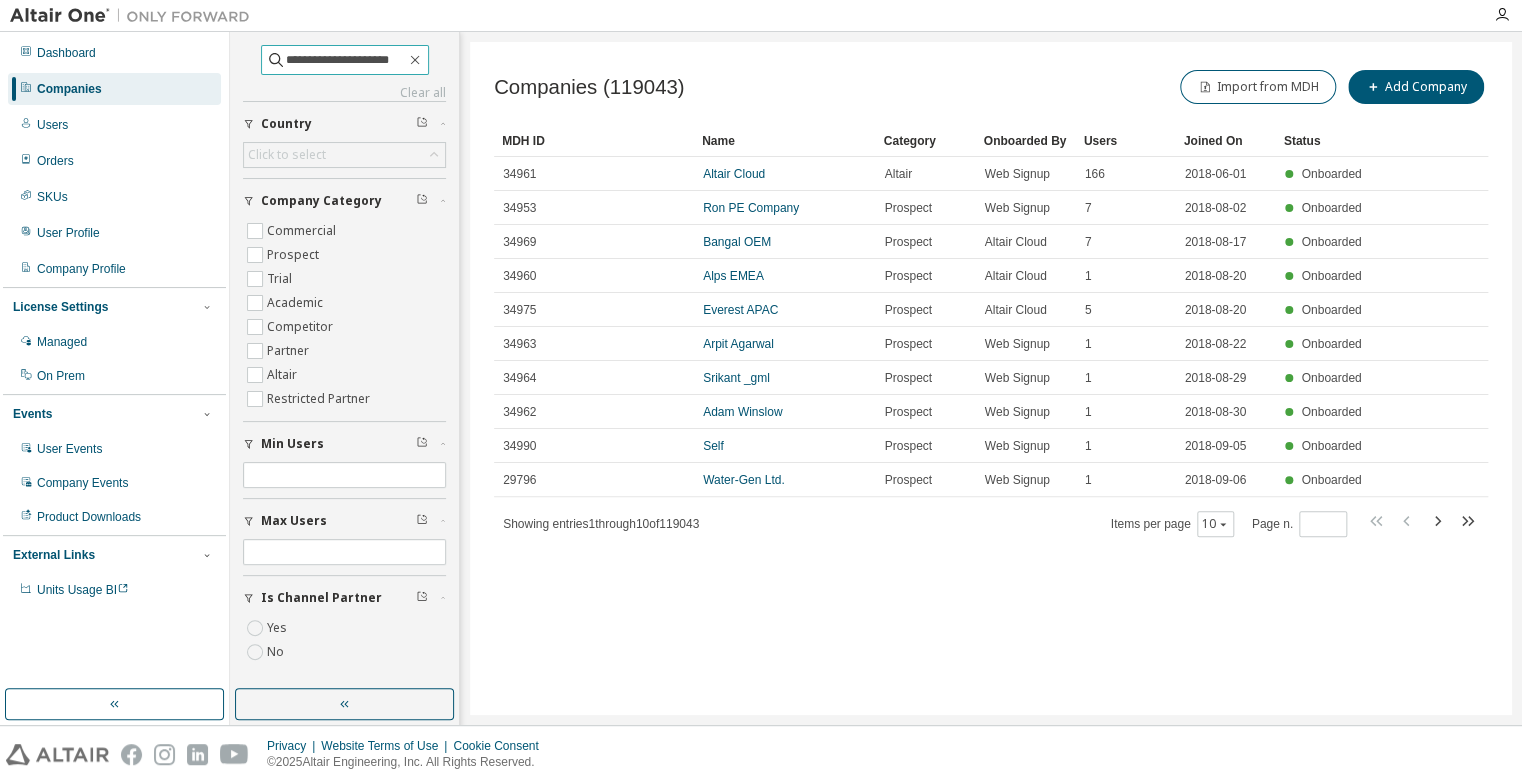 type on "**********" 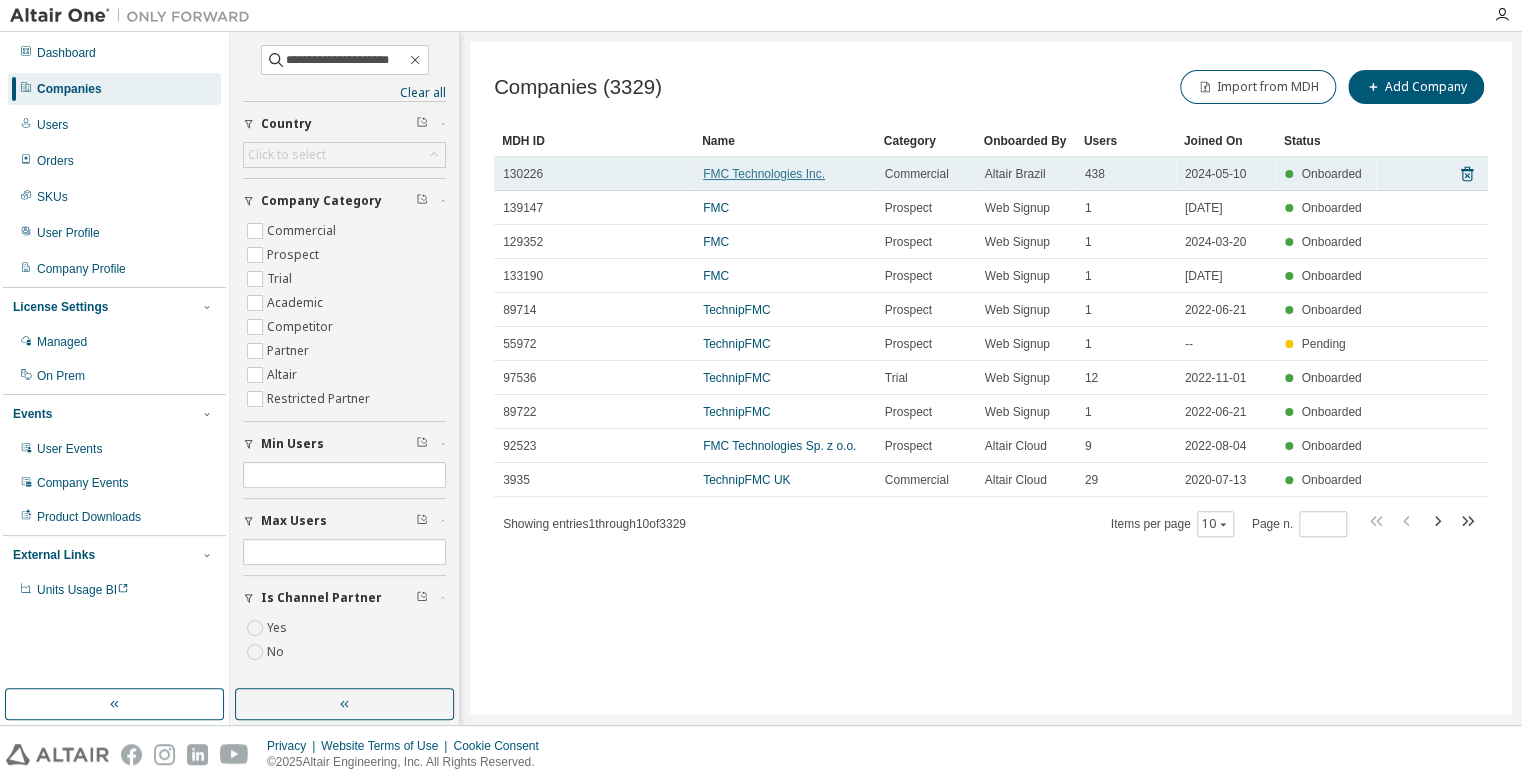 click on "FMC Technologies Inc." at bounding box center (764, 174) 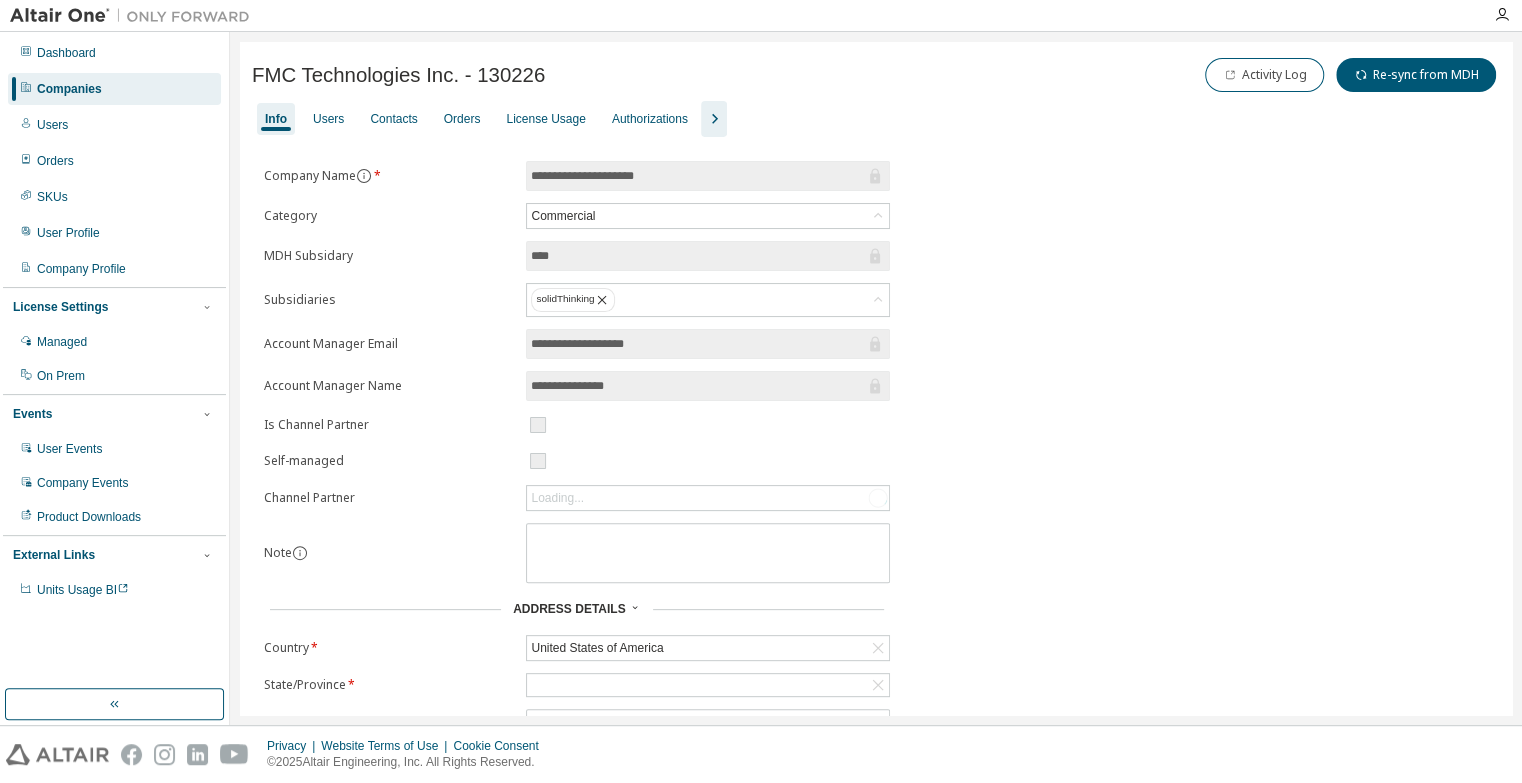 click 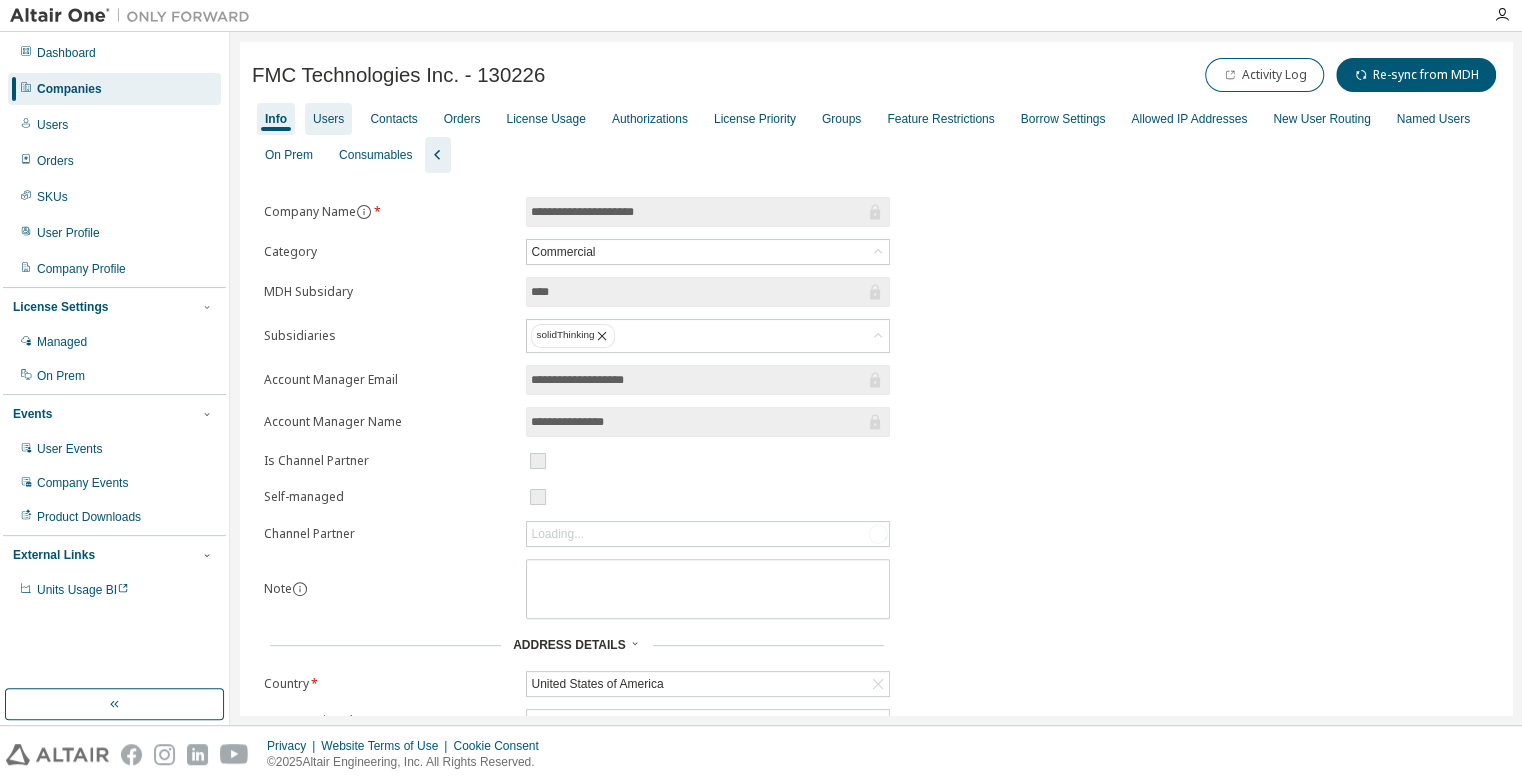 click on "Users" at bounding box center (328, 119) 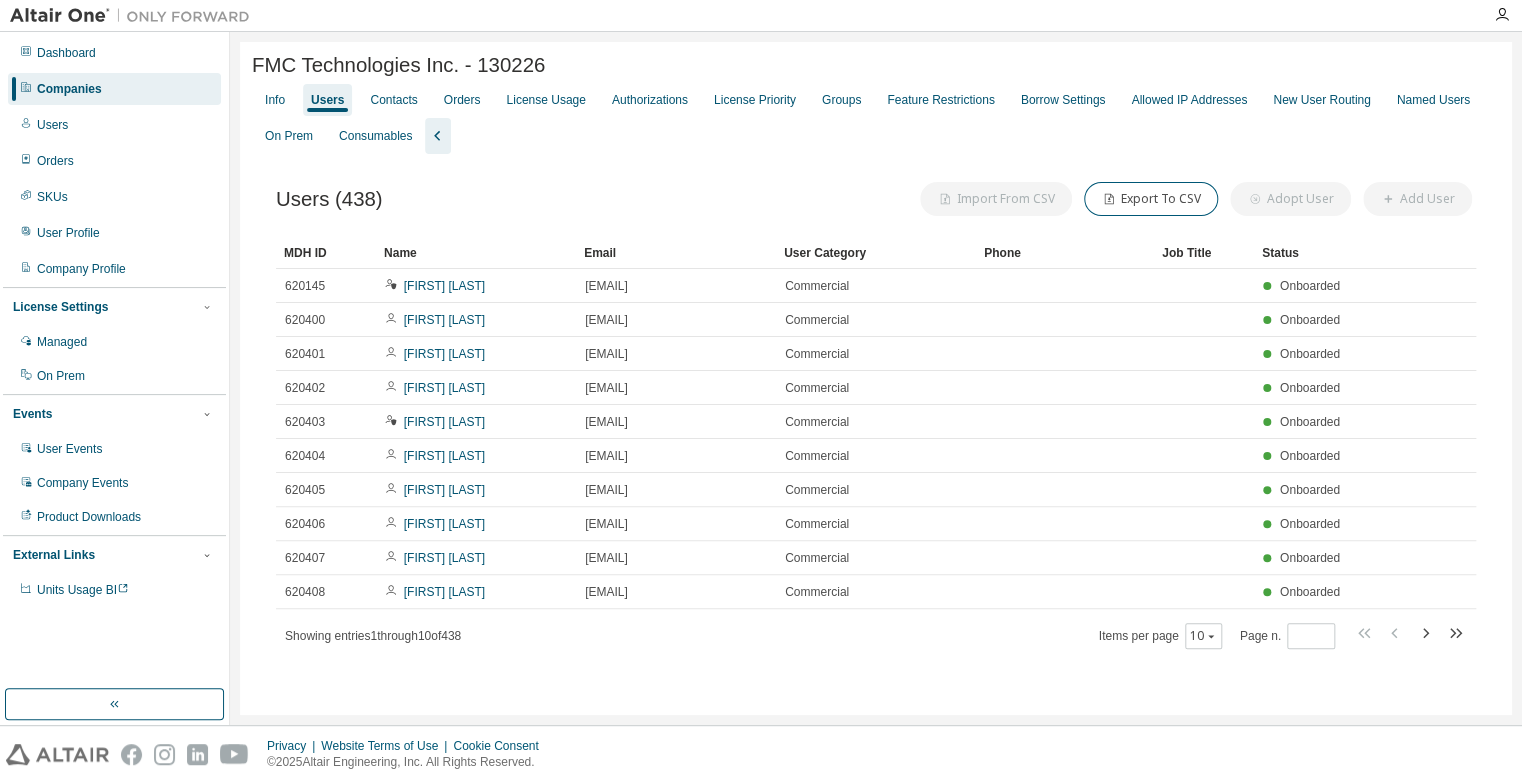 click on "Name" at bounding box center (476, 253) 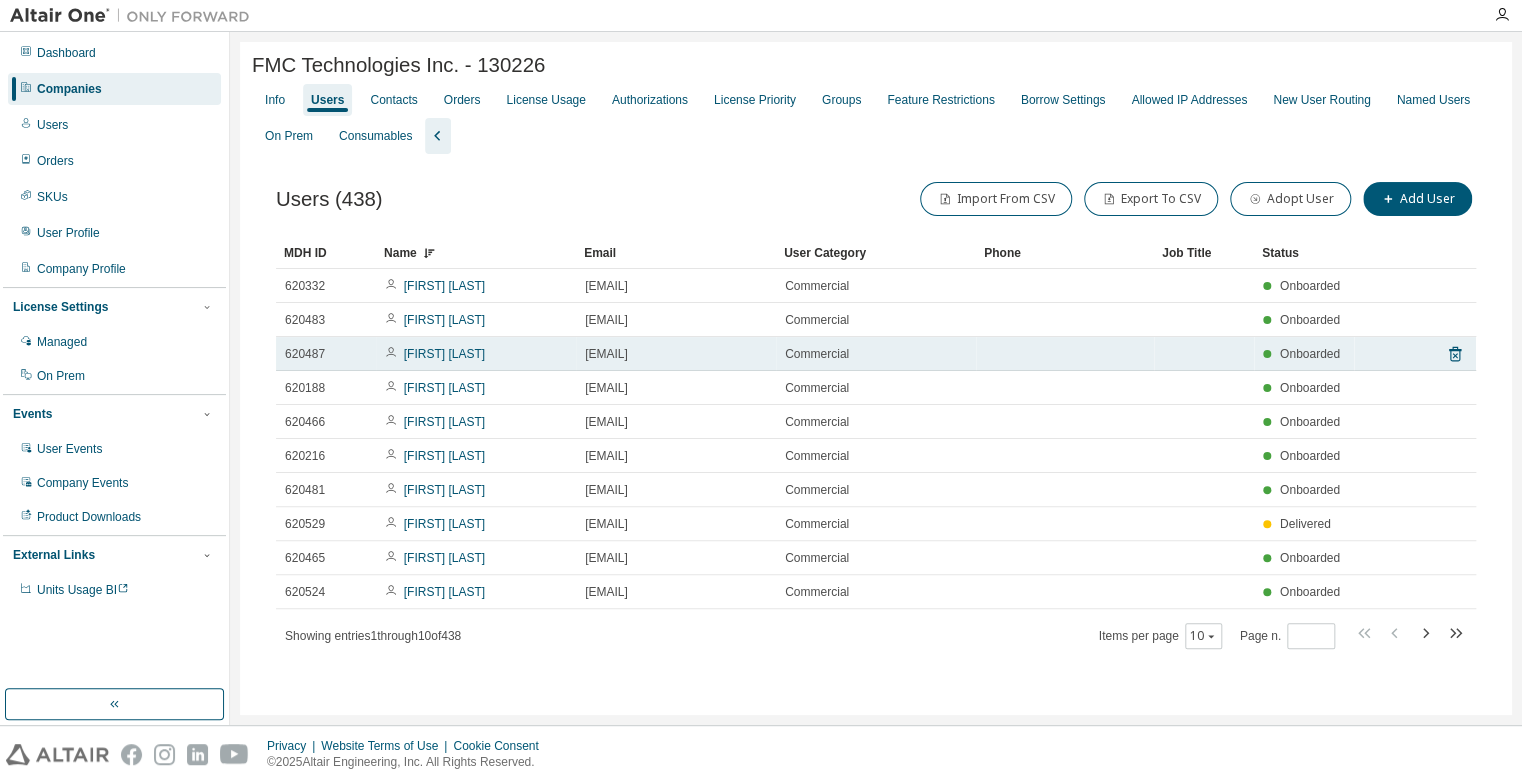 click on "[FIRST] [LAST]" at bounding box center (476, 354) 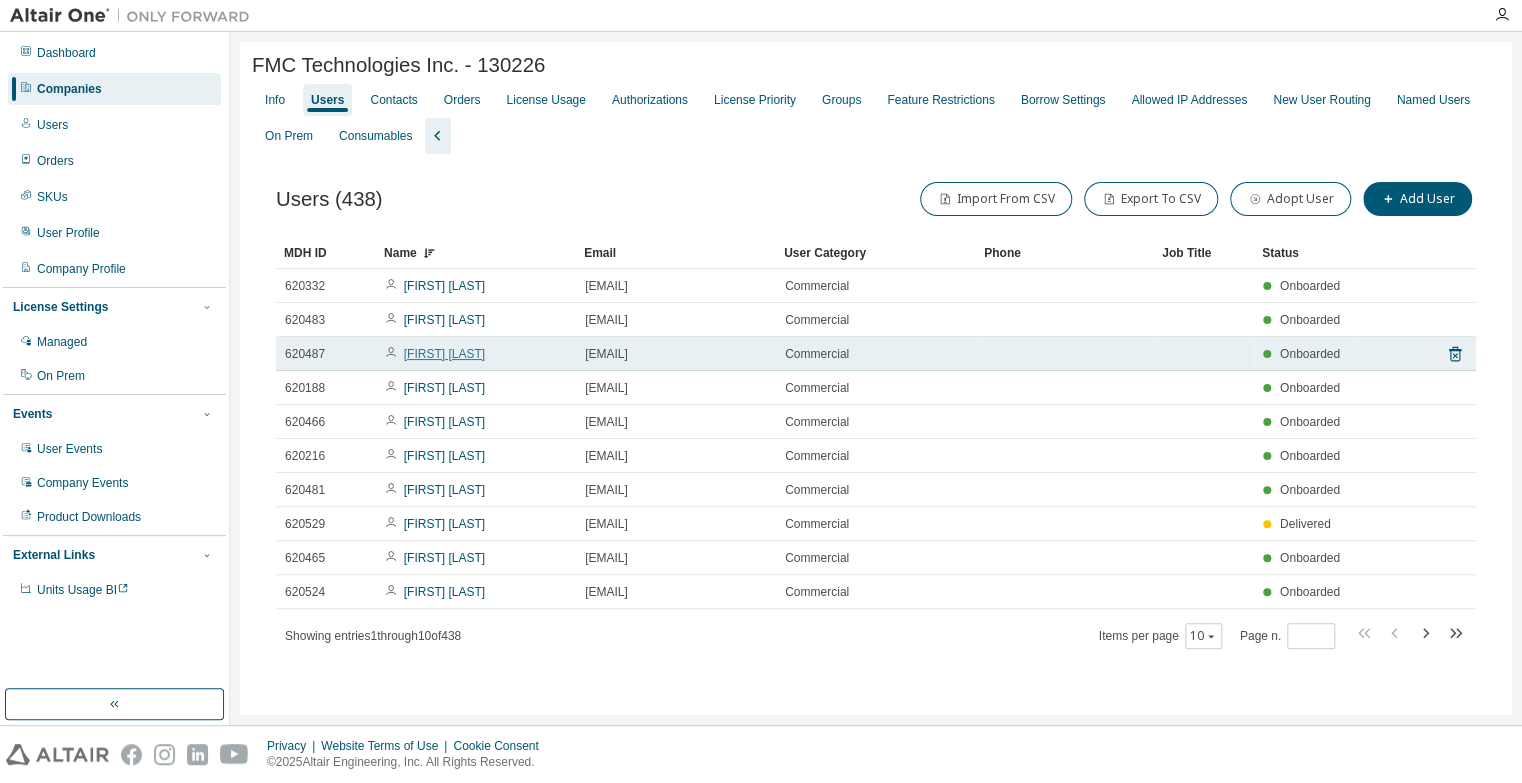 click on "[FIRST] [LAST]" at bounding box center (444, 354) 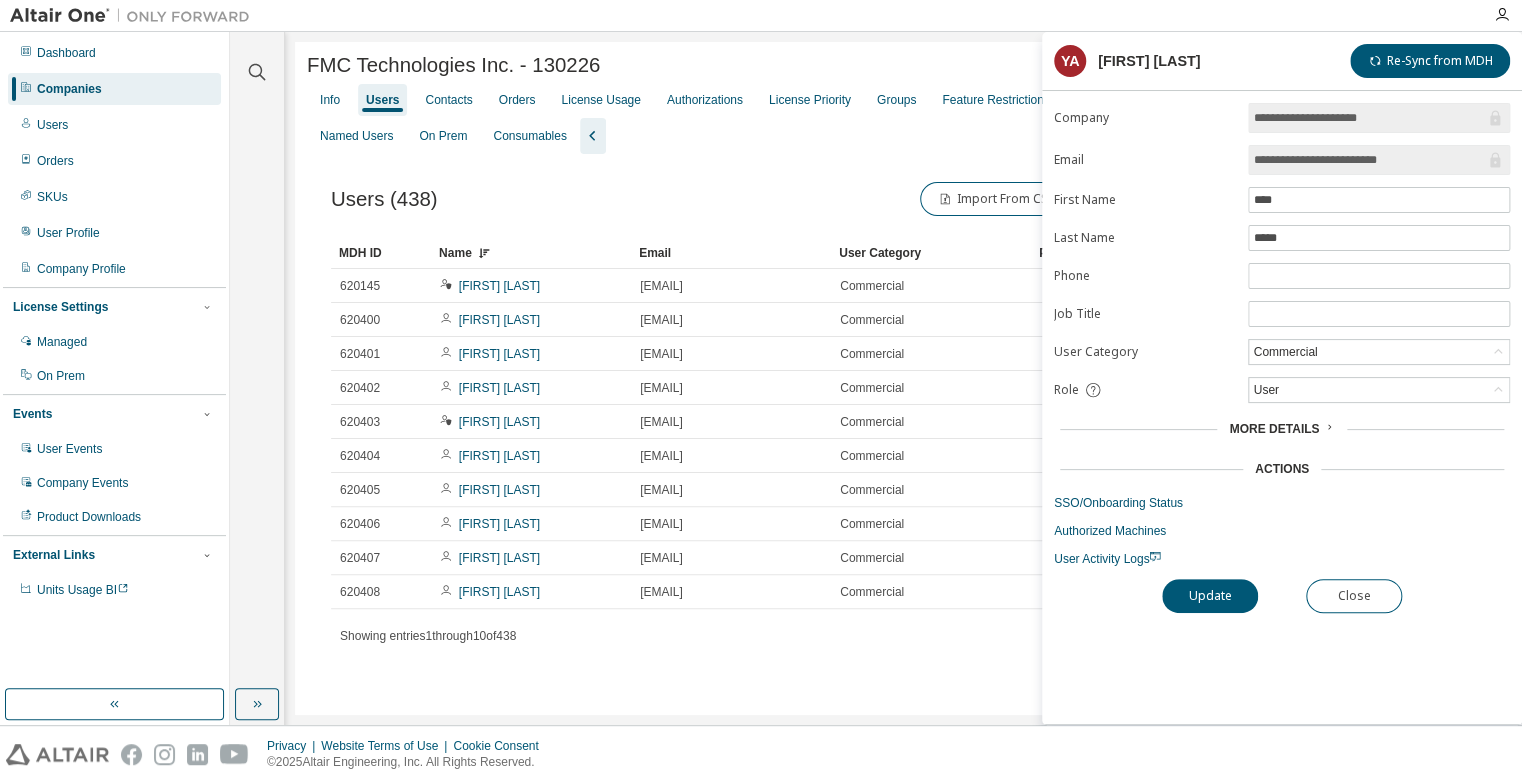 click on "More Details" at bounding box center (1274, 429) 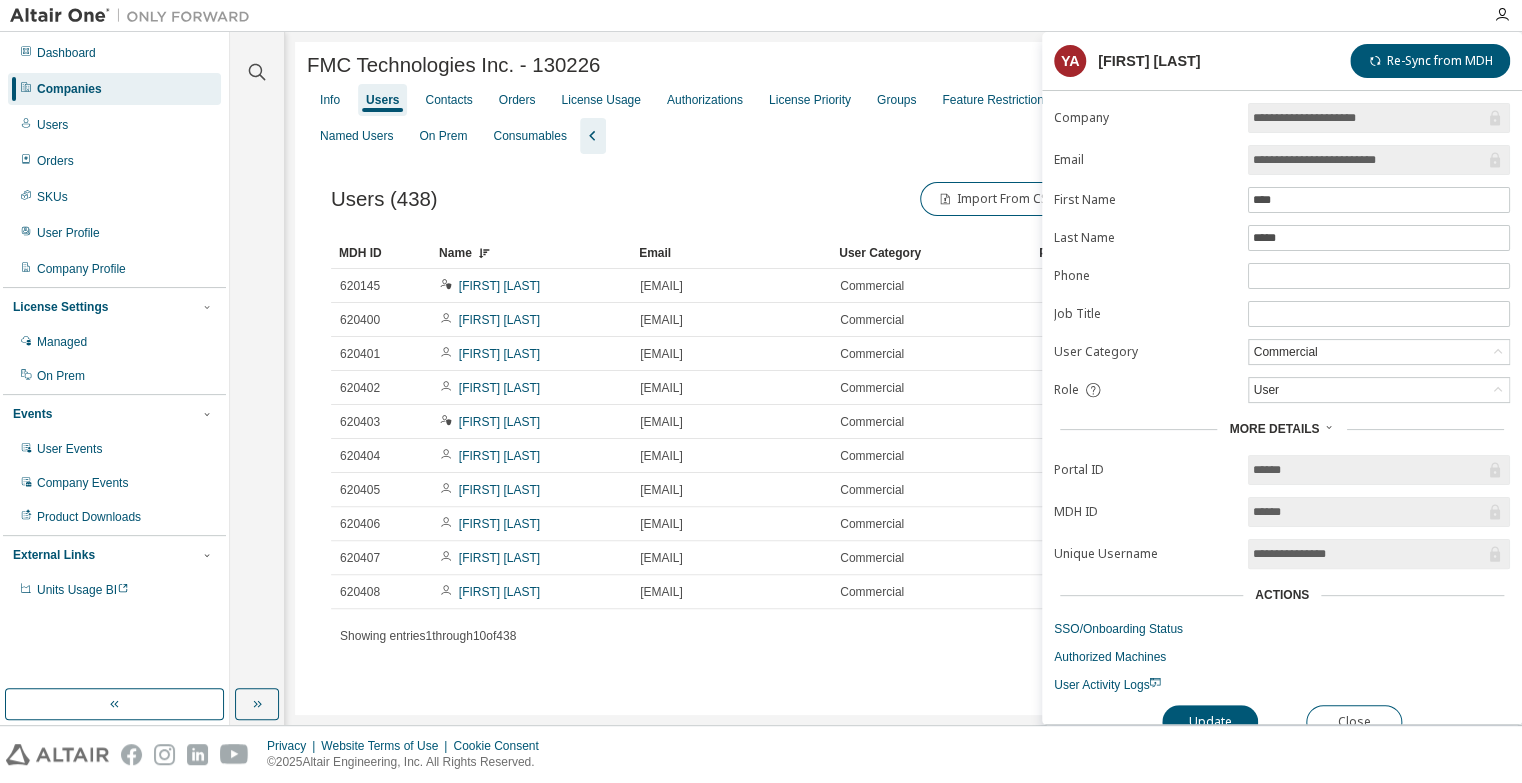 scroll, scrollTop: 18, scrollLeft: 0, axis: vertical 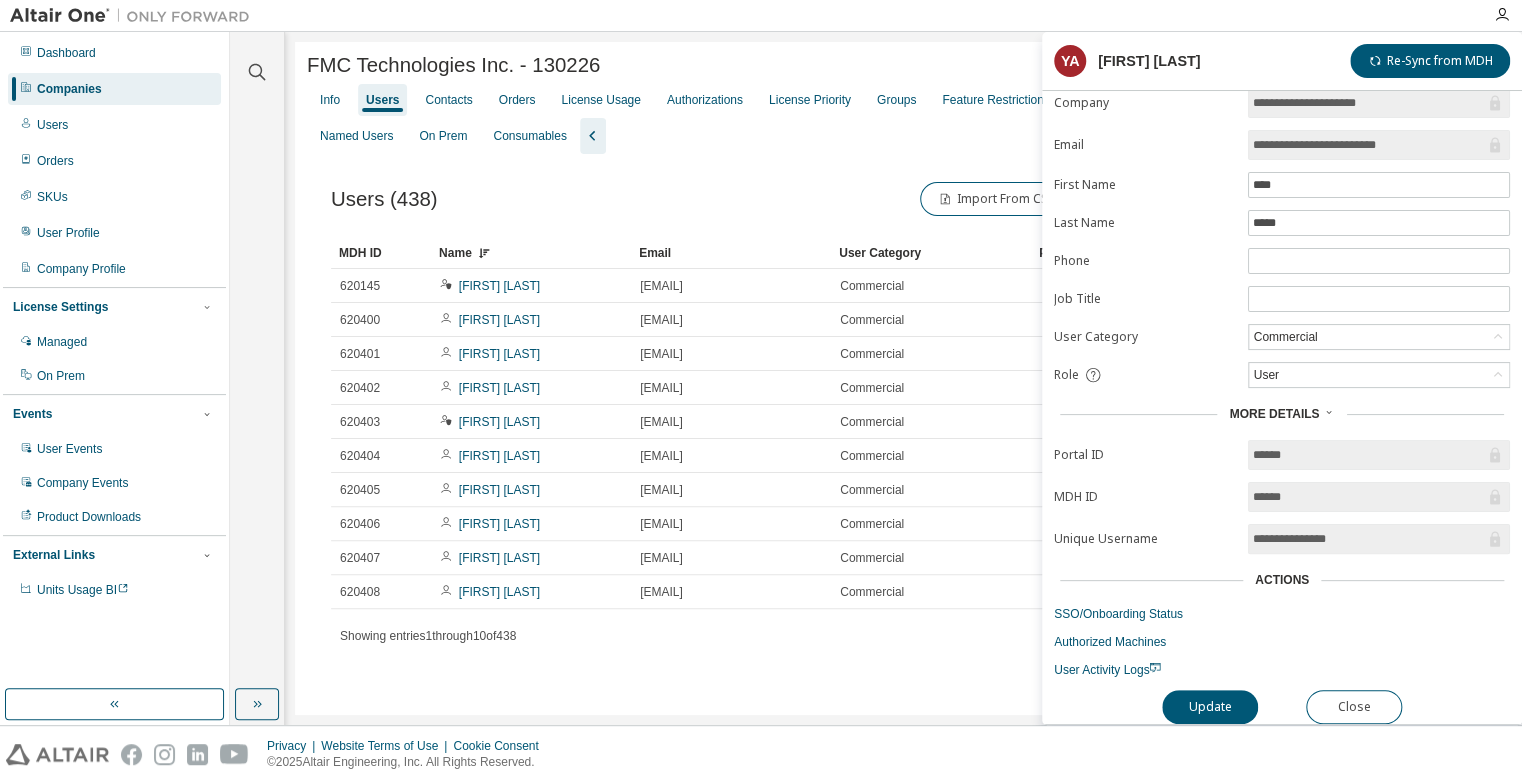 click on "More Details" at bounding box center [1274, 414] 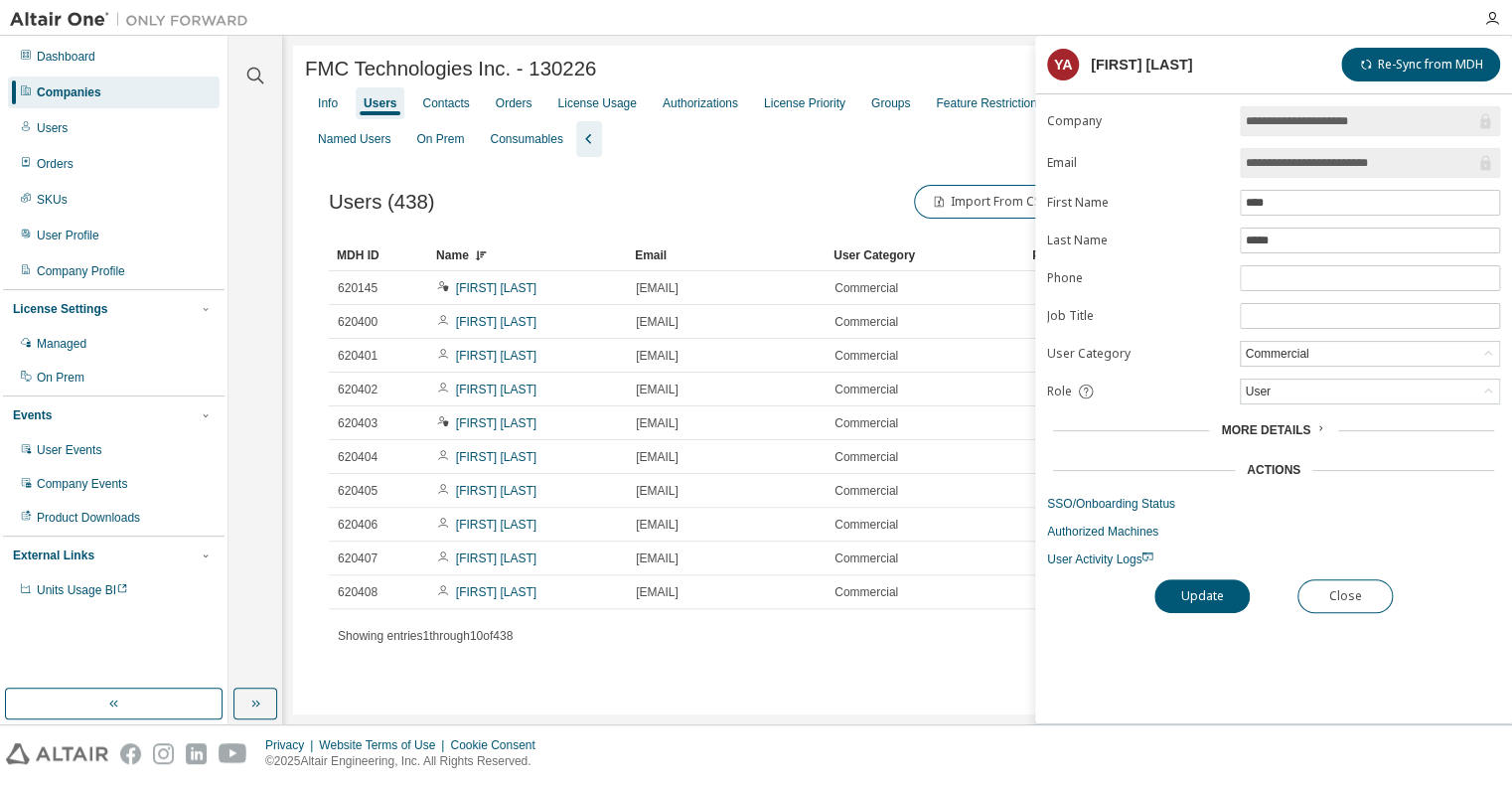 scroll, scrollTop: 0, scrollLeft: 0, axis: both 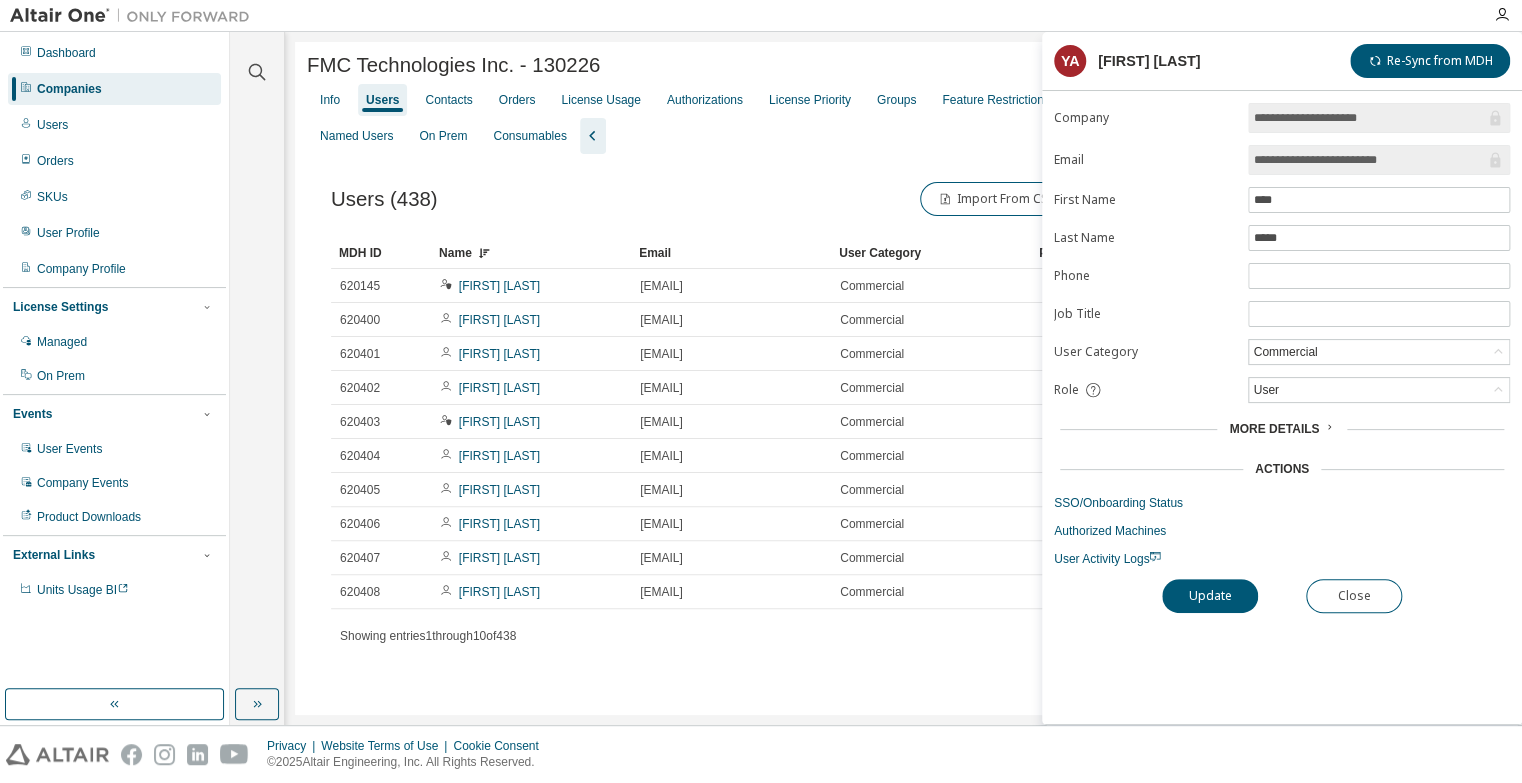 click on "Users (438) Import From CSV Export To CSV Adopt User Add User Clear Load Save Save As Field Operator Value Select filter Select operand Add criteria Search MDH ID Name Email User Category Phone Job Title Status 620145    [FIRST] [LAST] [EMAIL] Commercial Onboarded 620400    [FIRST] [LAST] [EMAIL] Commercial Onboarded 620401    [FIRST] [LAST] [EMAIL] Commercial Onboarded 620402    [FIRST] [LAST] [EMAIL] Commercial Onboarded 620403    [FIRST] [LAST] [EMAIL] Commercial Onboarded 620404    [FIRST] [LAST] [EMAIL] Commercial Onboarded 620405    [FIRST] [LAST] [EMAIL] Commercial Onboarded 620406    [FIRST] [LAST] [EMAIL] Commercial Onboarded 620407    [FIRST] [LAST] [EMAIL] Commercial Onboarded 620408    [FIRST] [LAST] [EMAIL] Commercial Onboarded Showing entries  1 10  of" at bounding box center [903, 428] 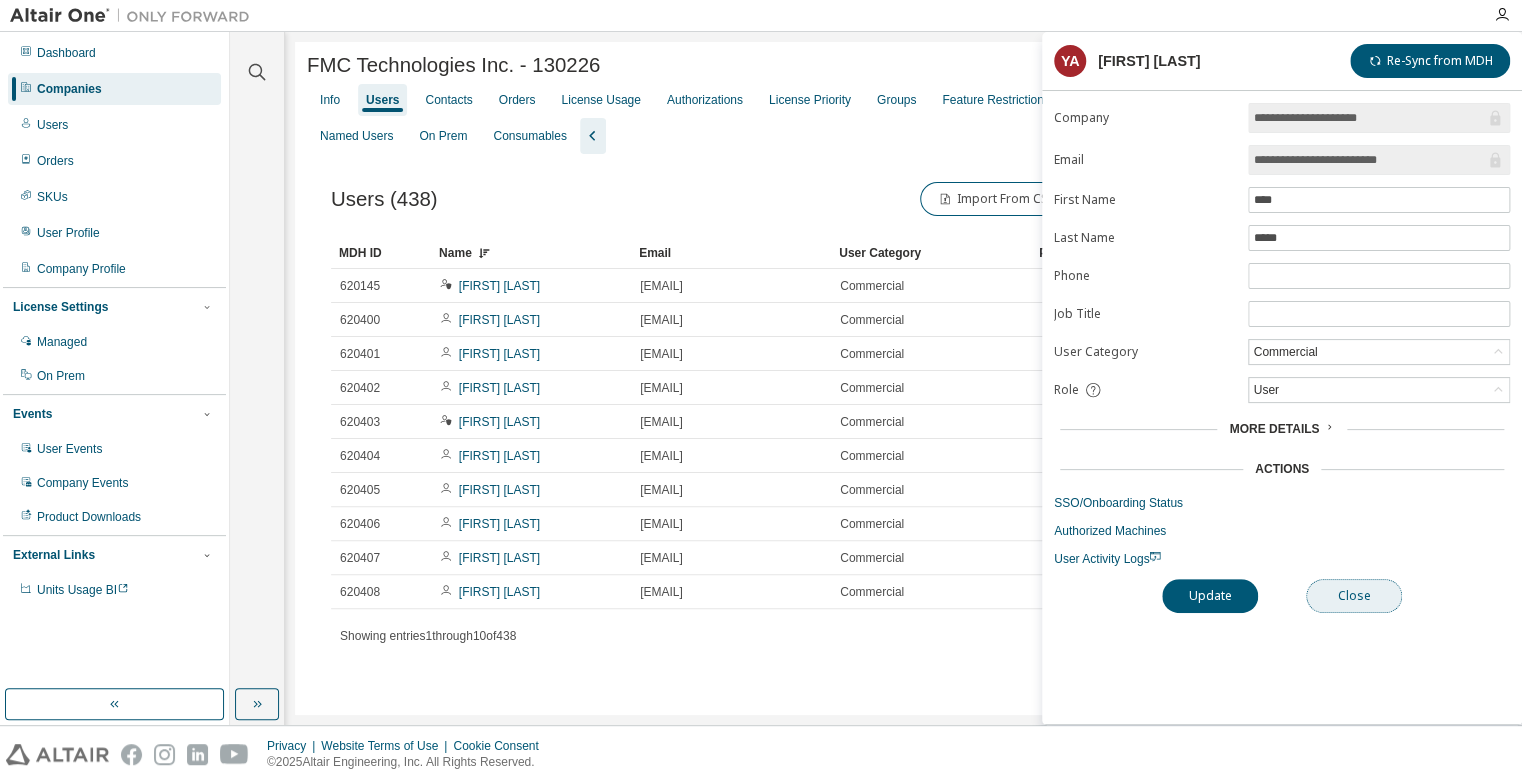 click on "Close" at bounding box center (1354, 596) 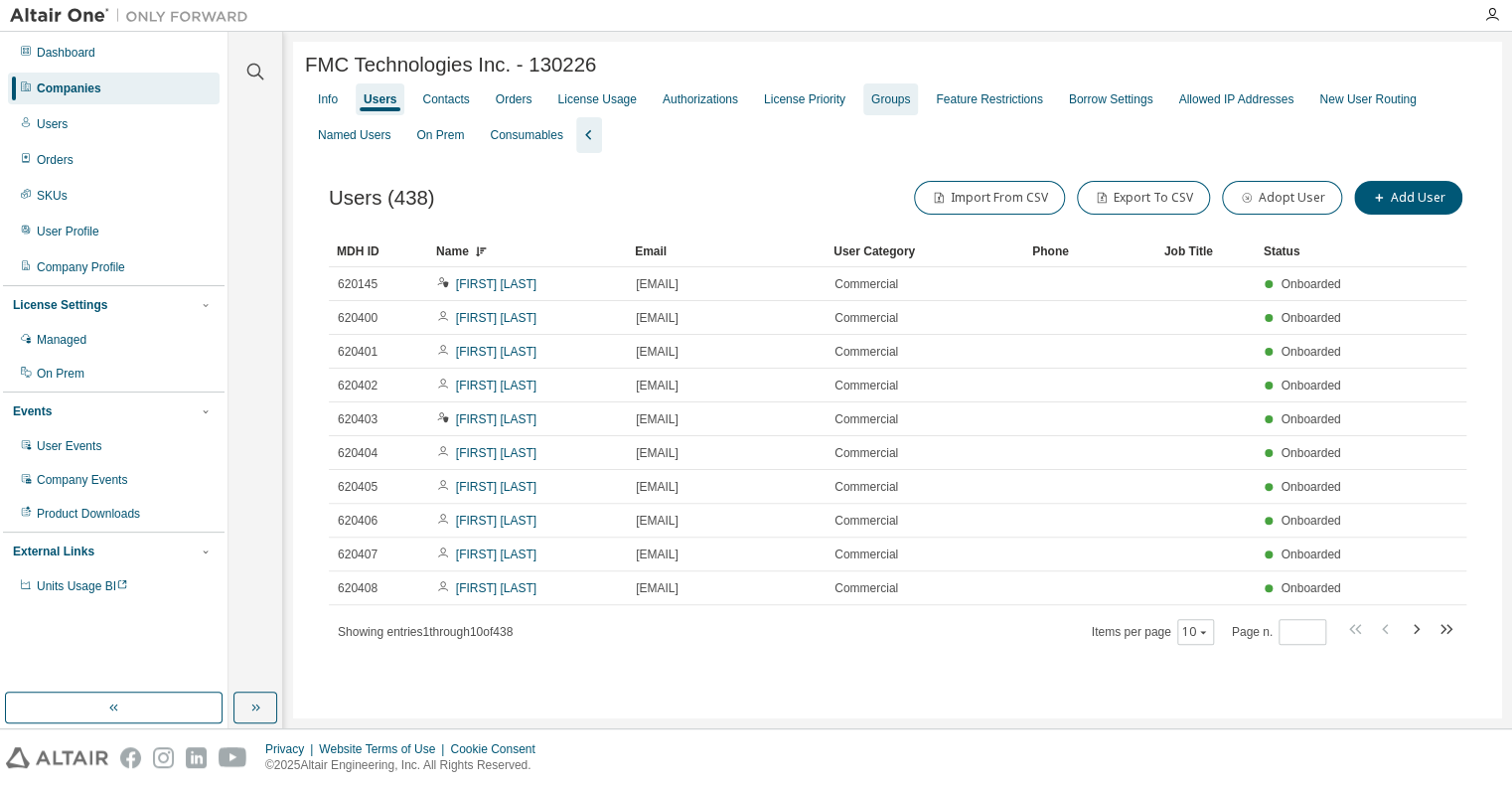 click on "Groups" at bounding box center (890, 99) 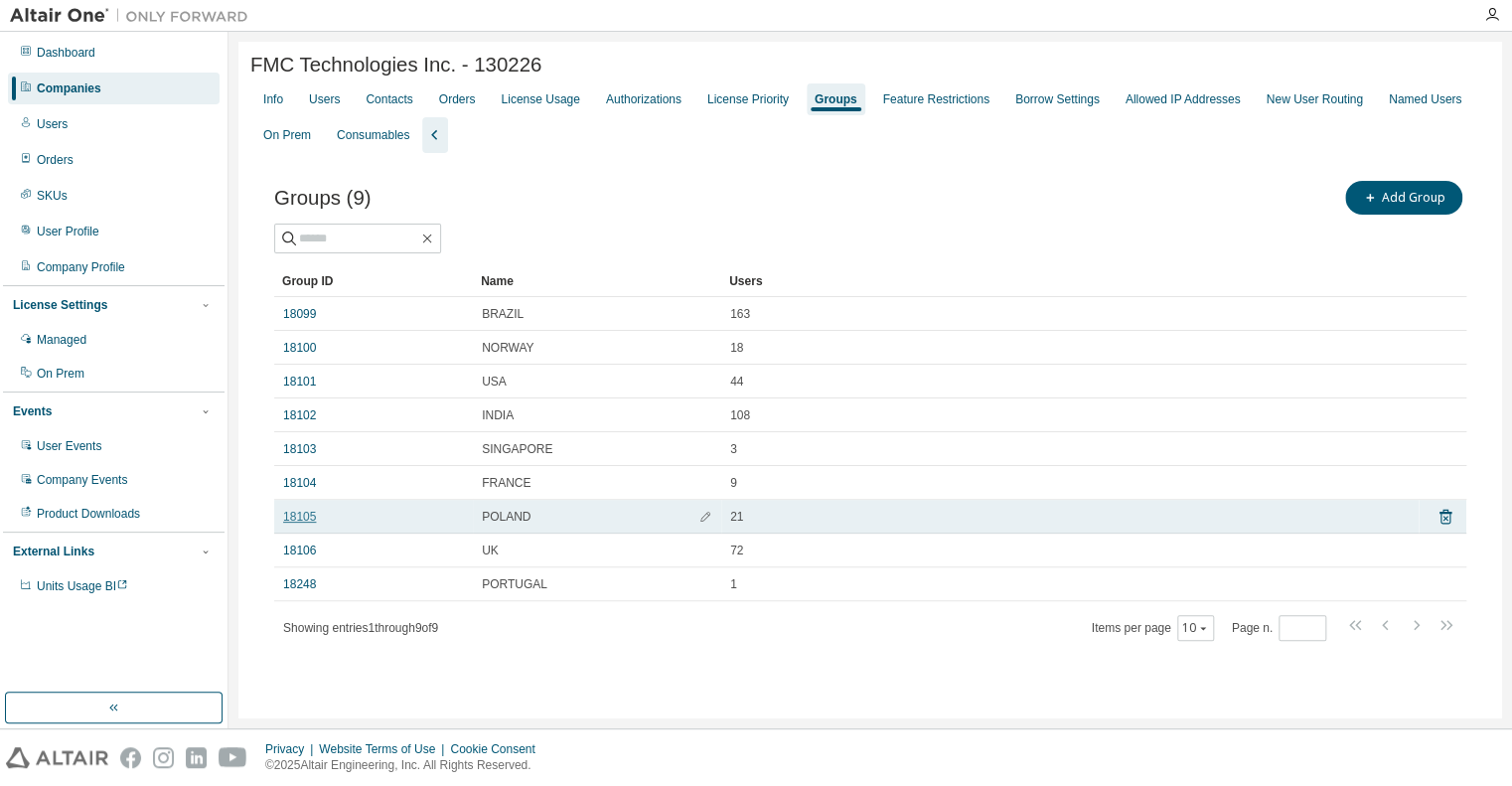 click on "18105" at bounding box center [299, 517] 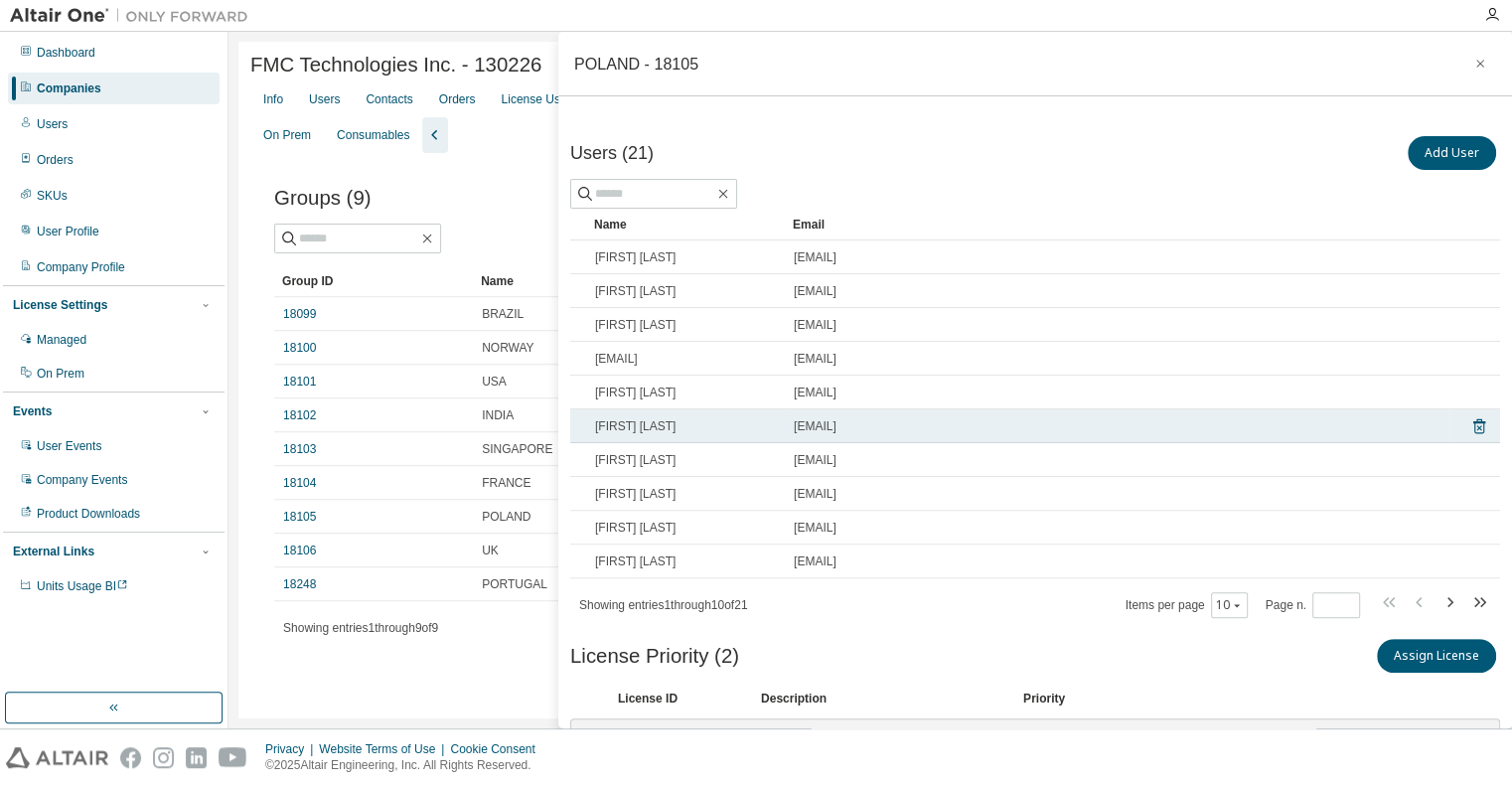 scroll, scrollTop: 149, scrollLeft: 0, axis: vertical 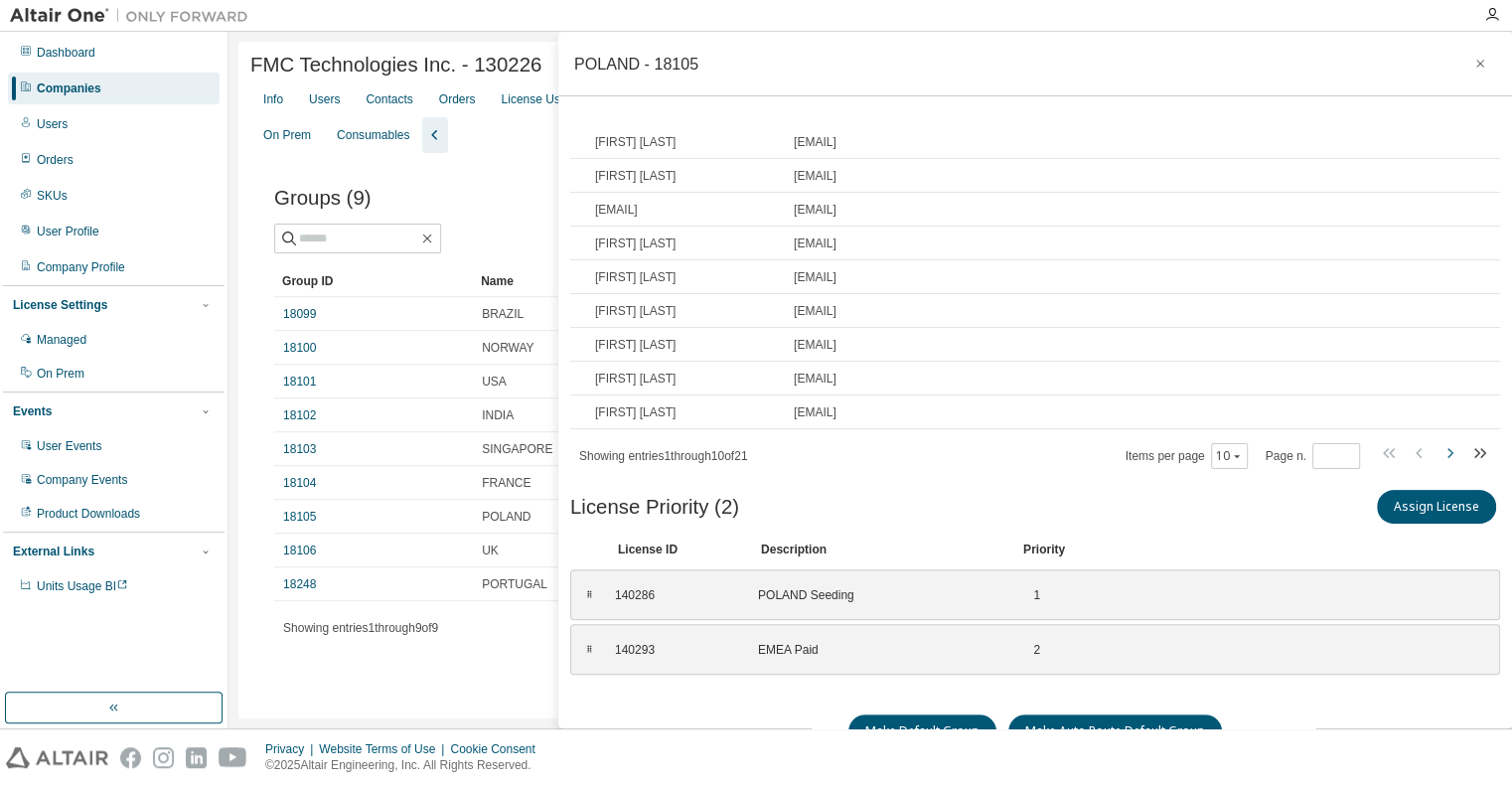 click 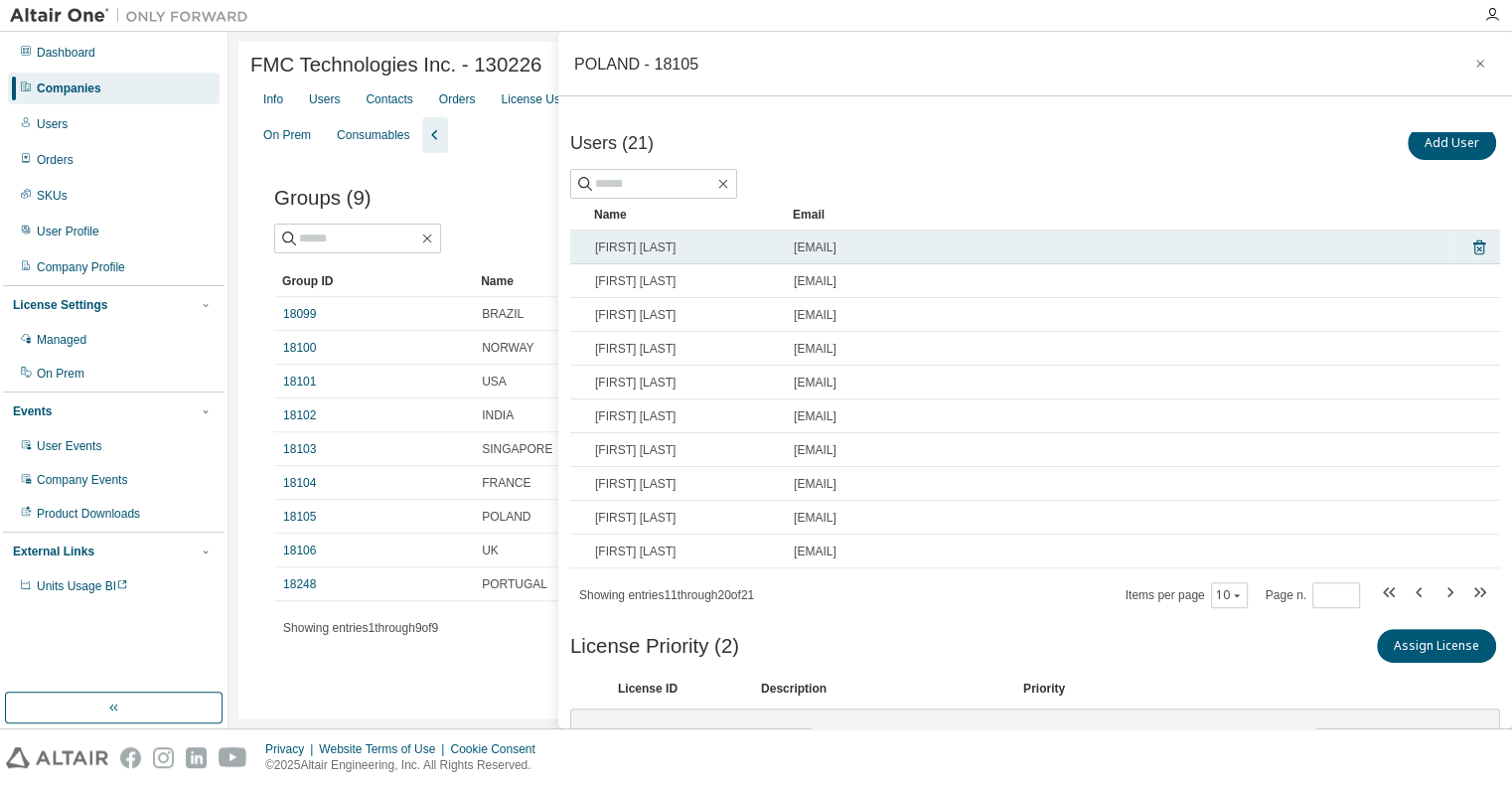 scroll, scrollTop: 0, scrollLeft: 0, axis: both 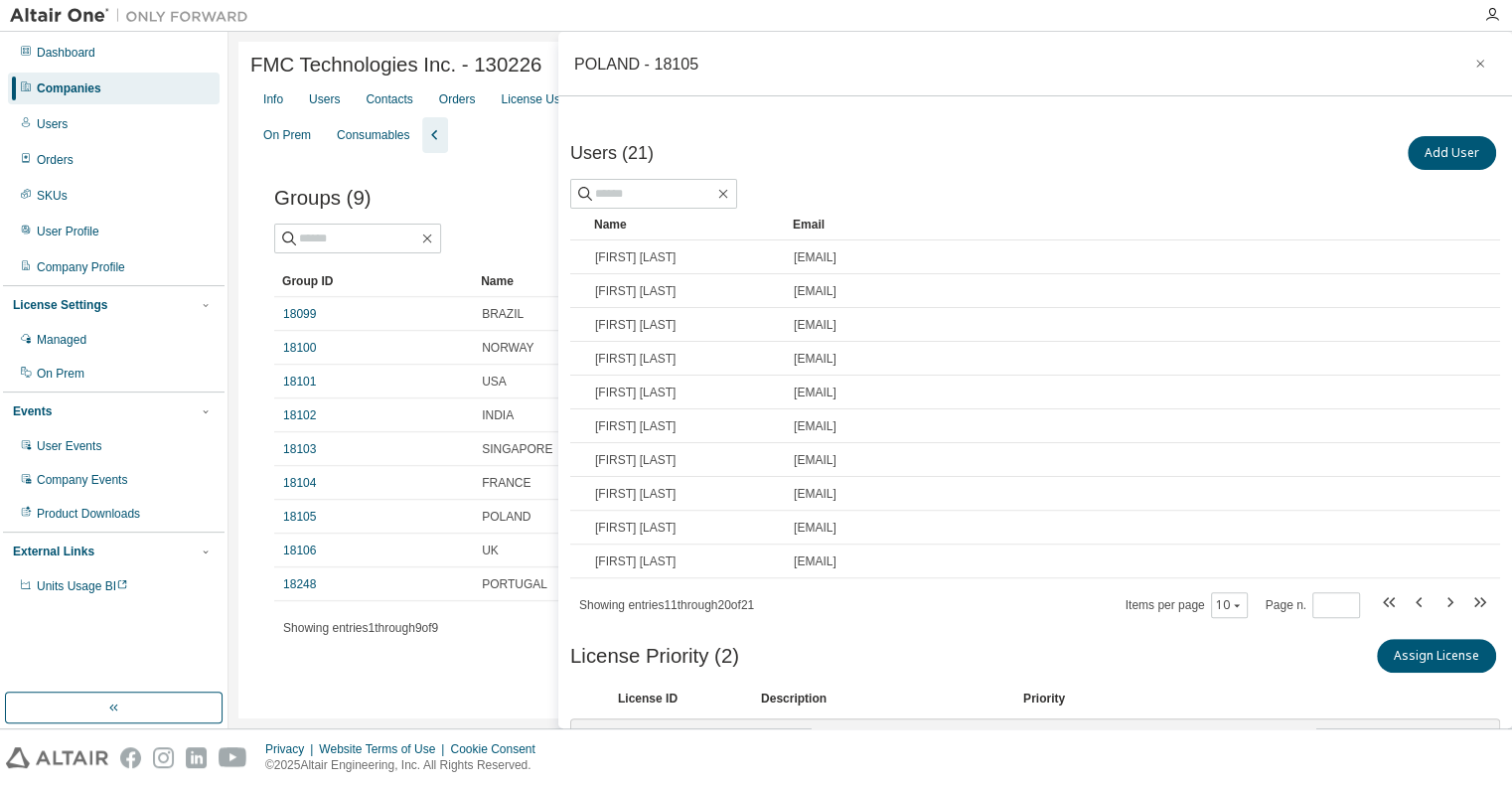 click on "Name" at bounding box center [685, 225] 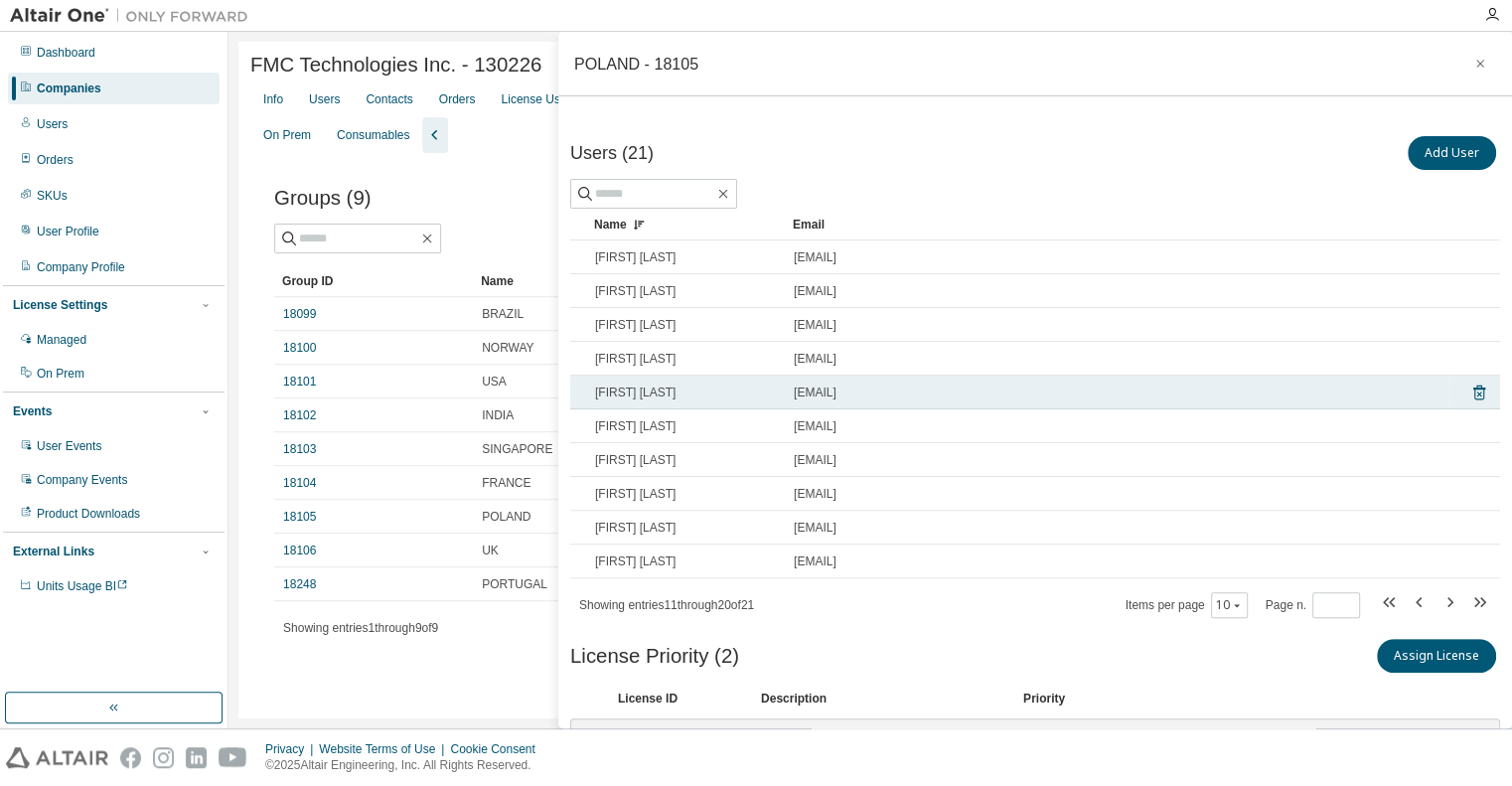 click on "[FIRST] [LAST]" at bounding box center (635, 393) 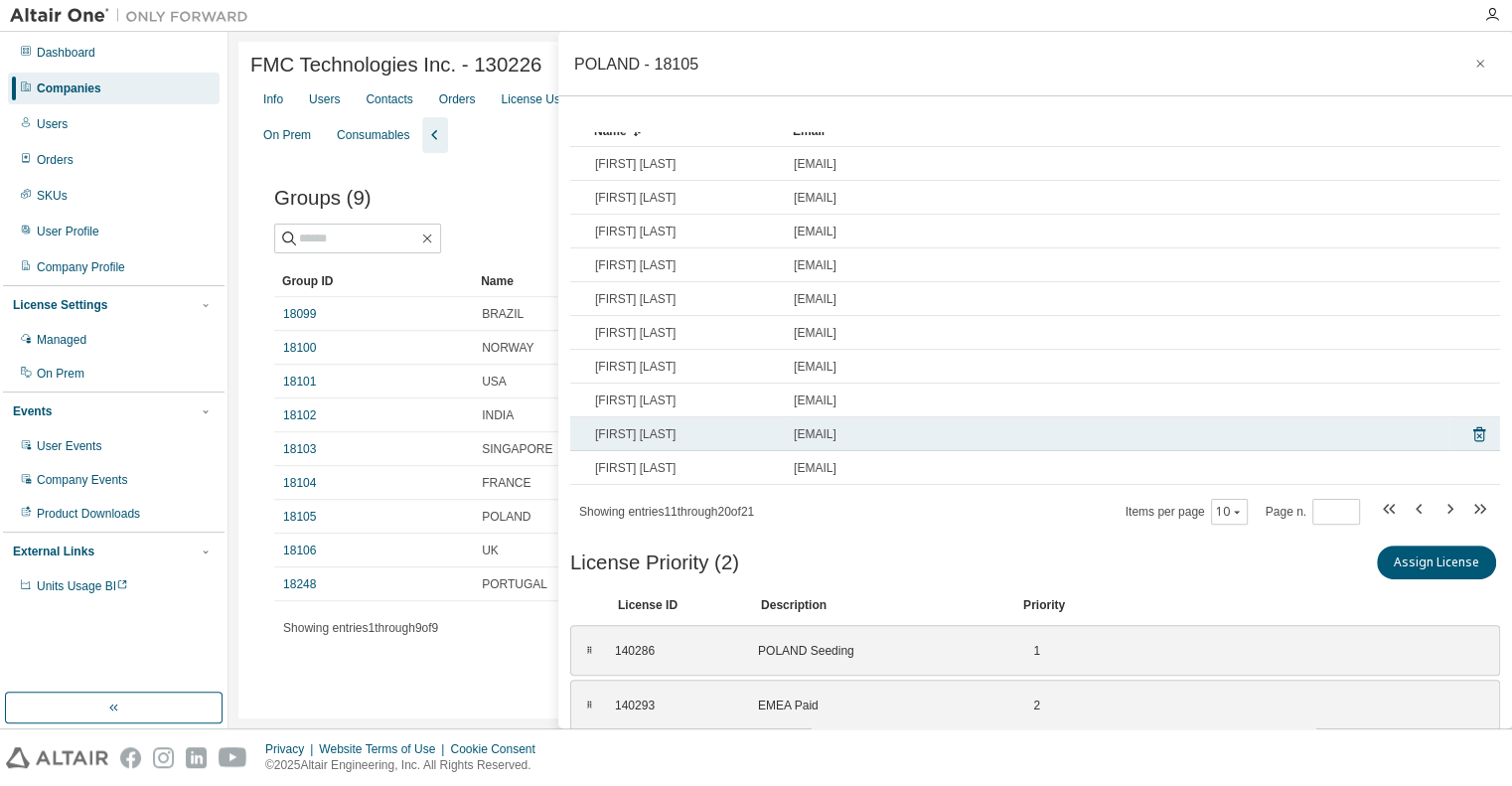 scroll, scrollTop: 149, scrollLeft: 0, axis: vertical 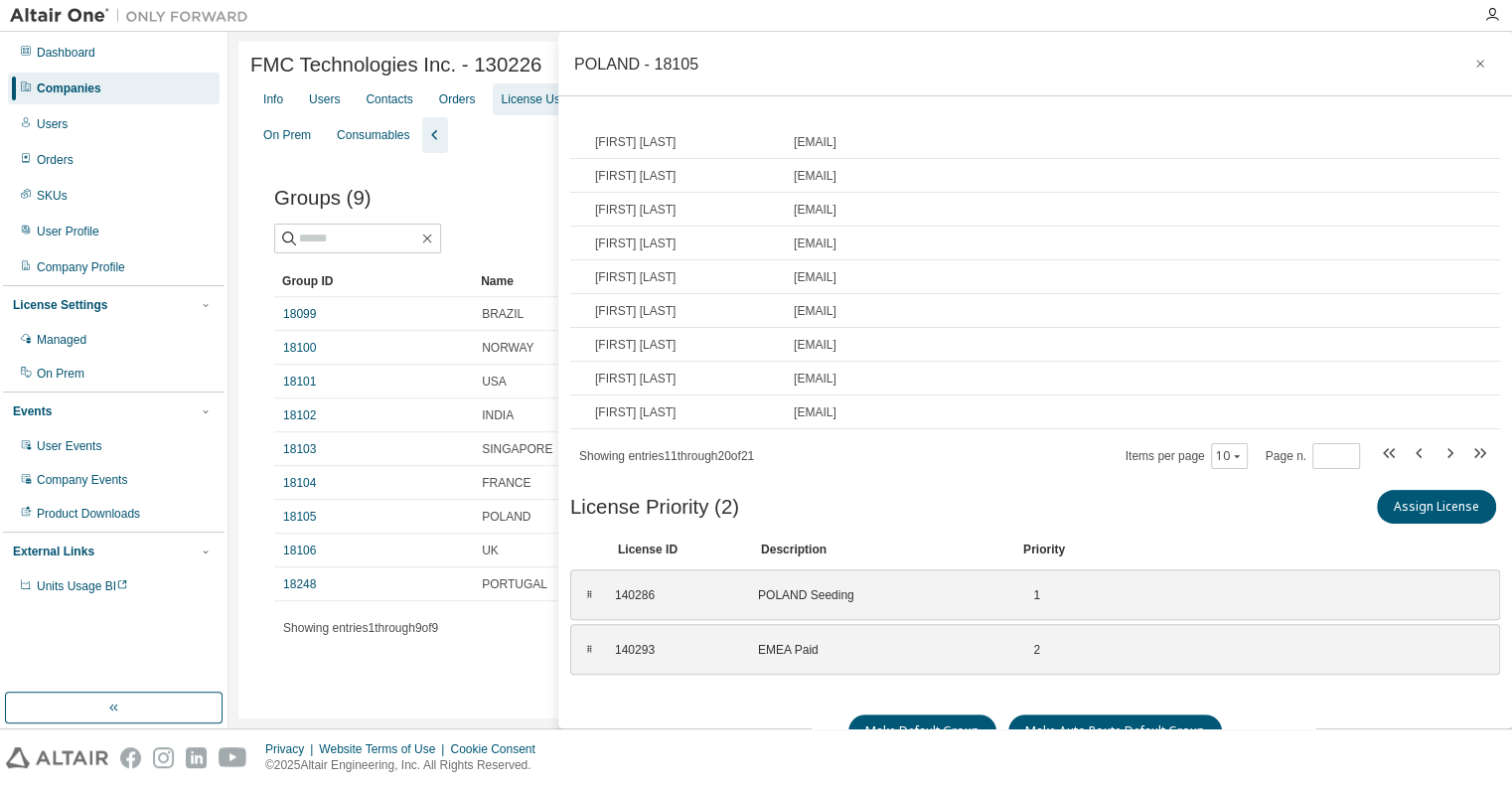 click on "License Usage" at bounding box center (539, 99) 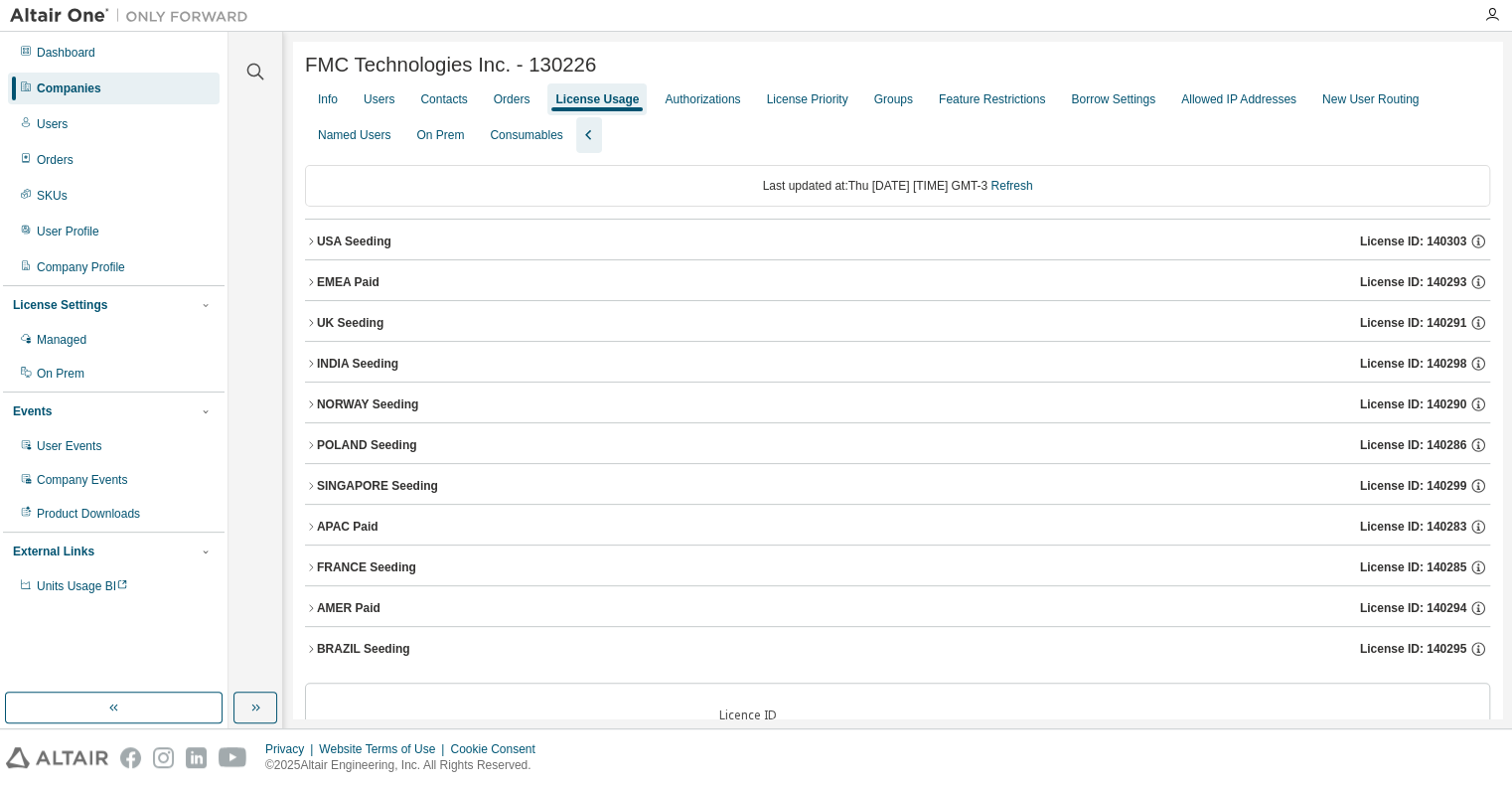 click on "USA Seeding License ID: 140303" at bounding box center (897, 241) 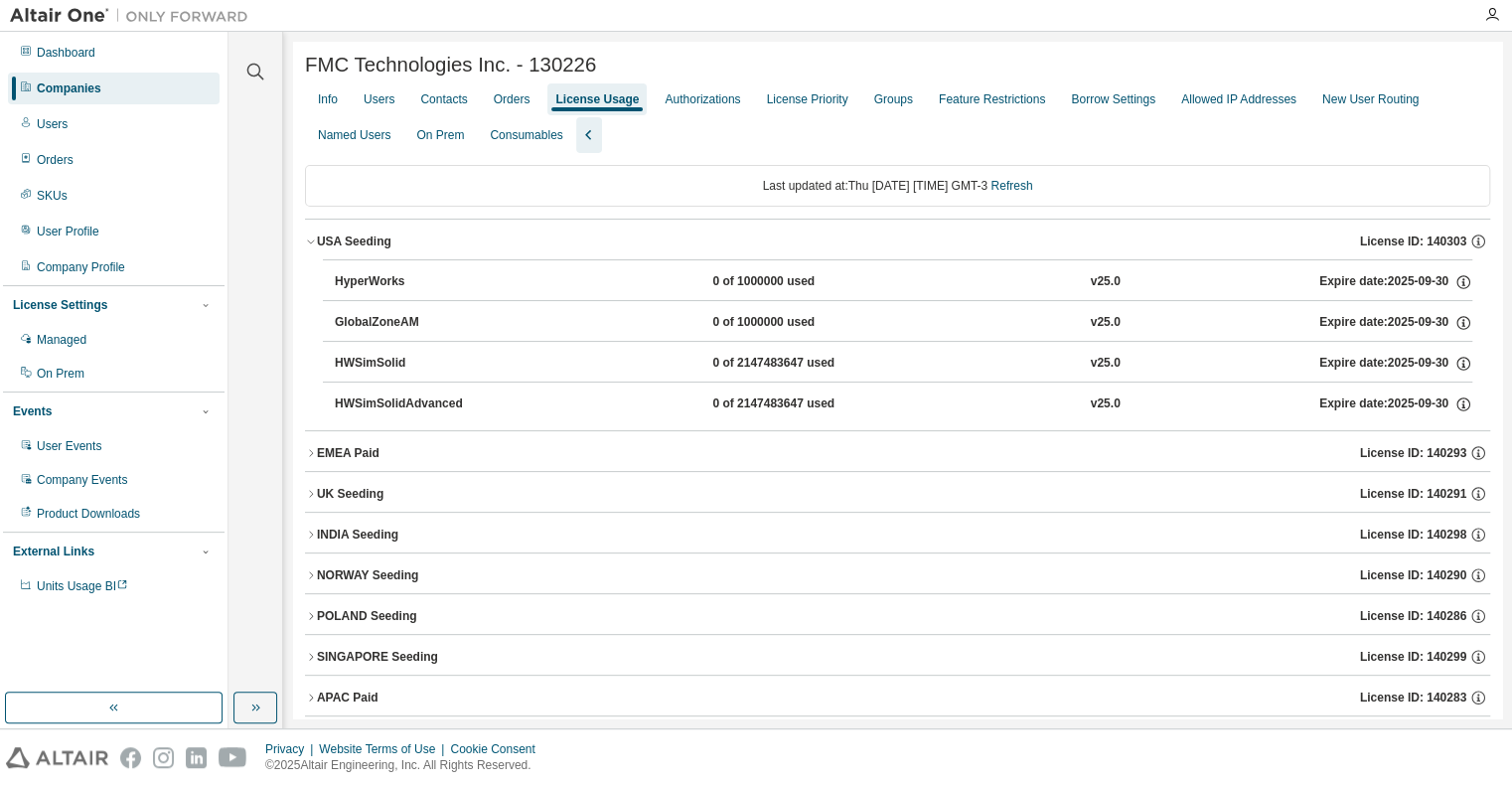 click 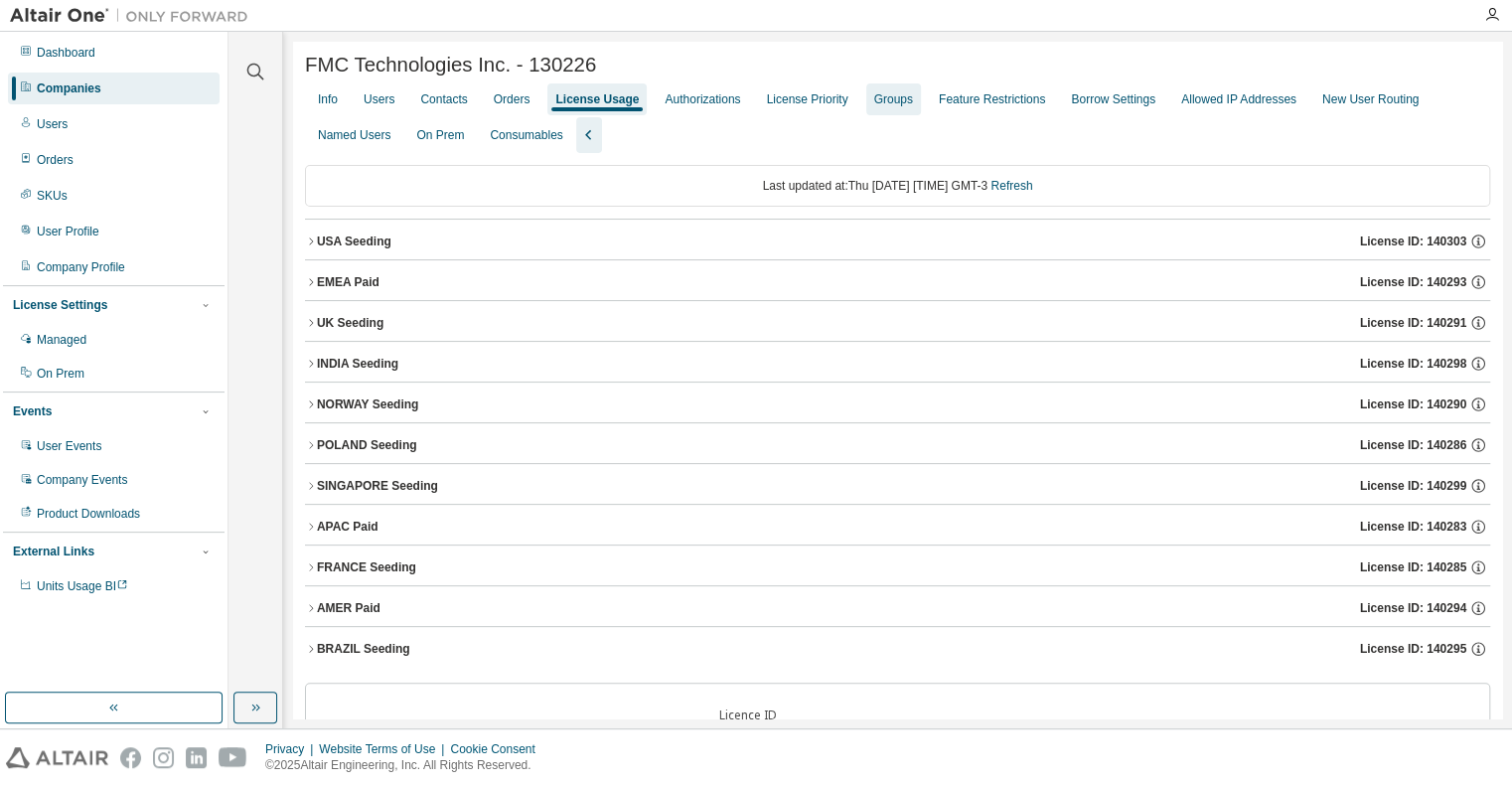 click on "Groups" at bounding box center (893, 99) 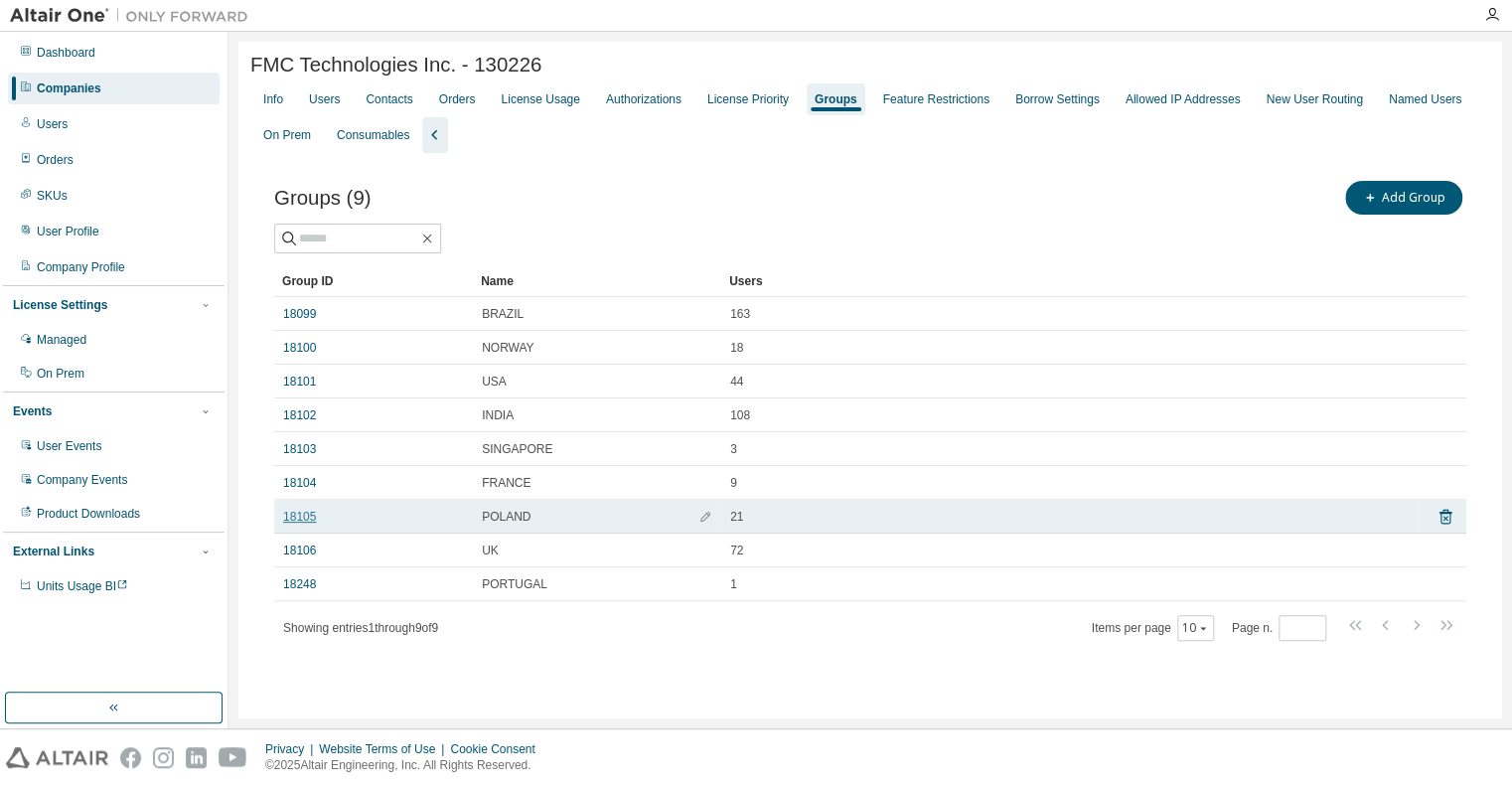 click on "18105" at bounding box center (299, 517) 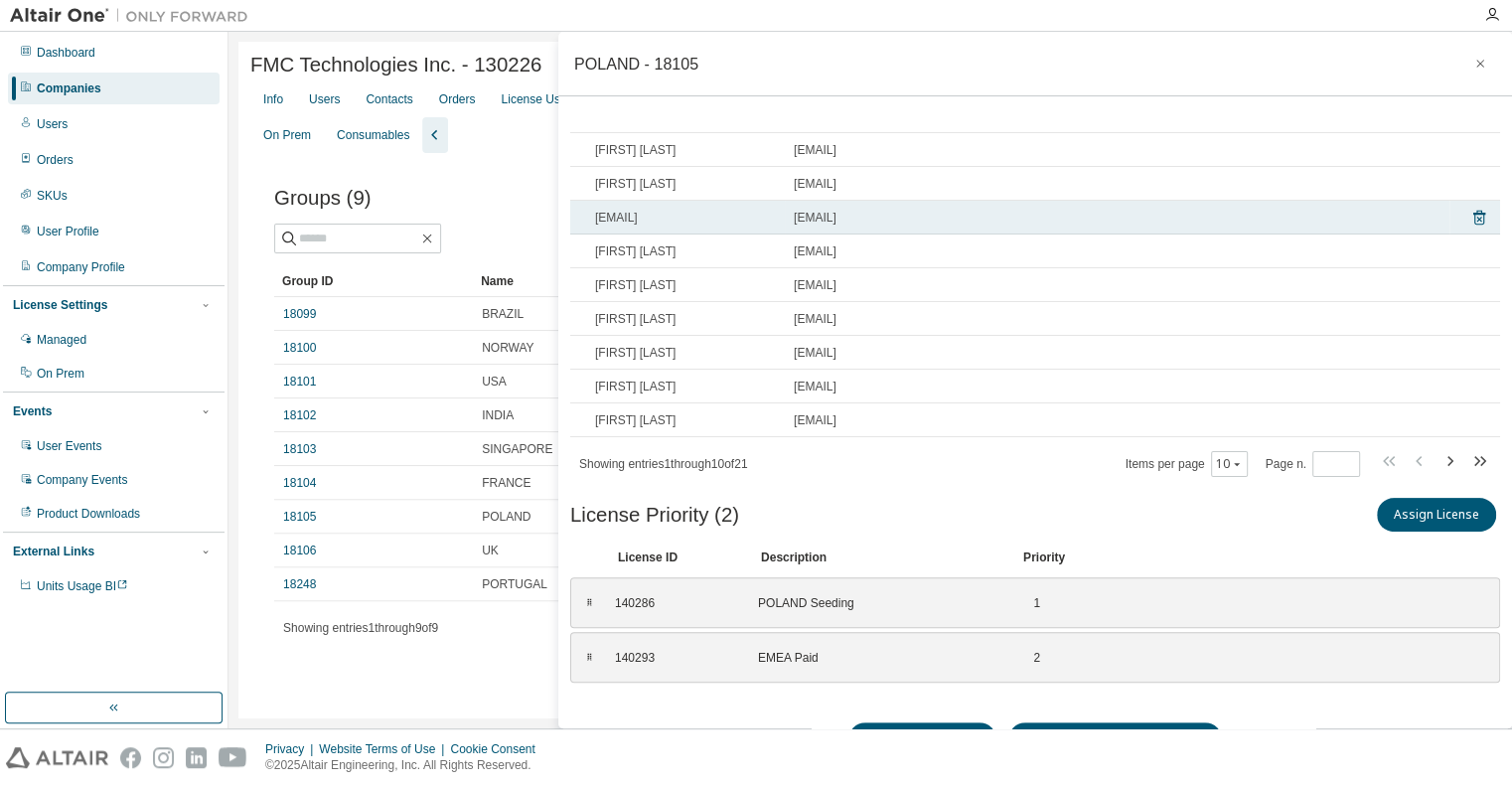 scroll, scrollTop: 149, scrollLeft: 0, axis: vertical 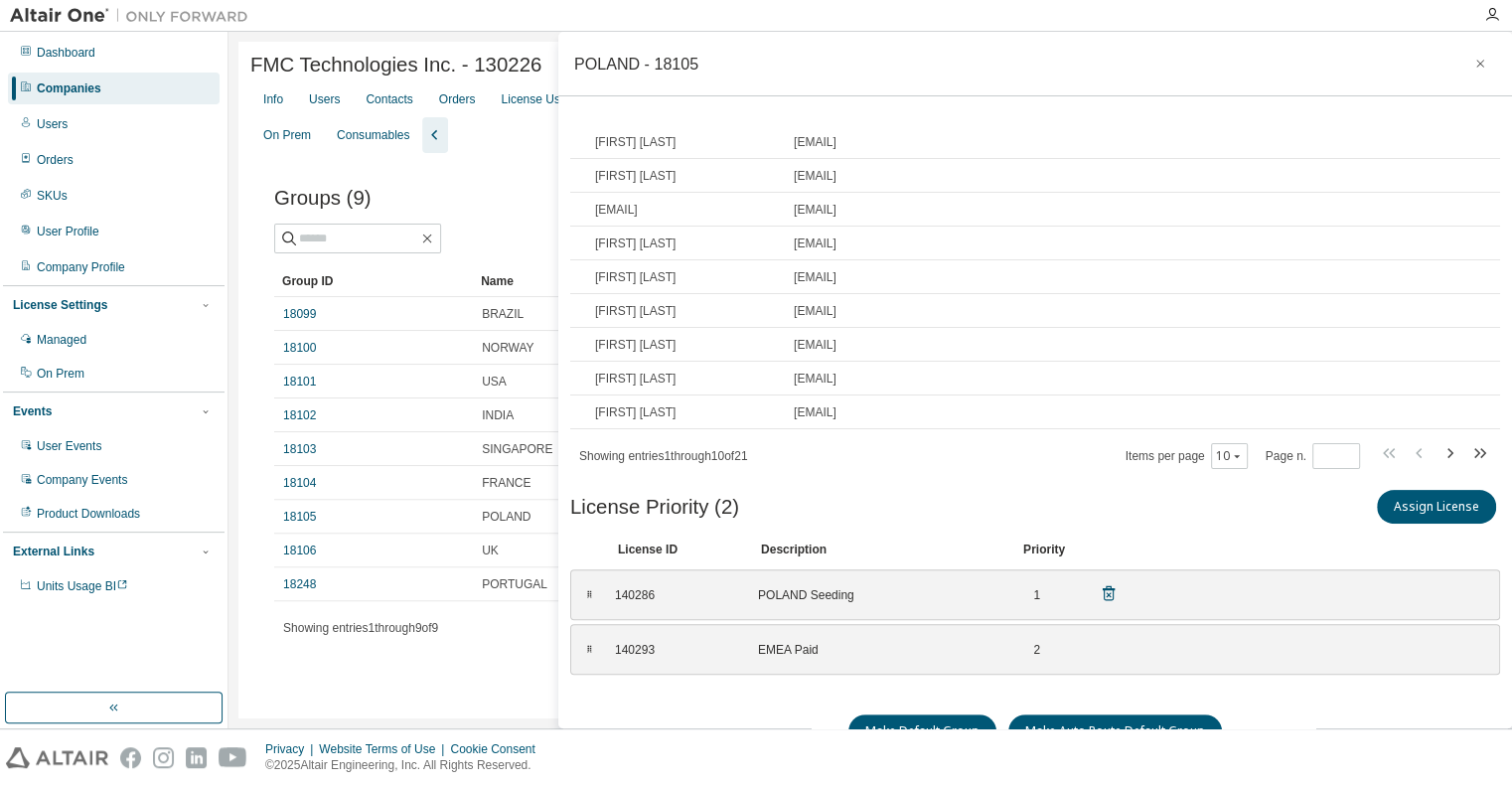 click on "⠿" at bounding box center [589, 595] 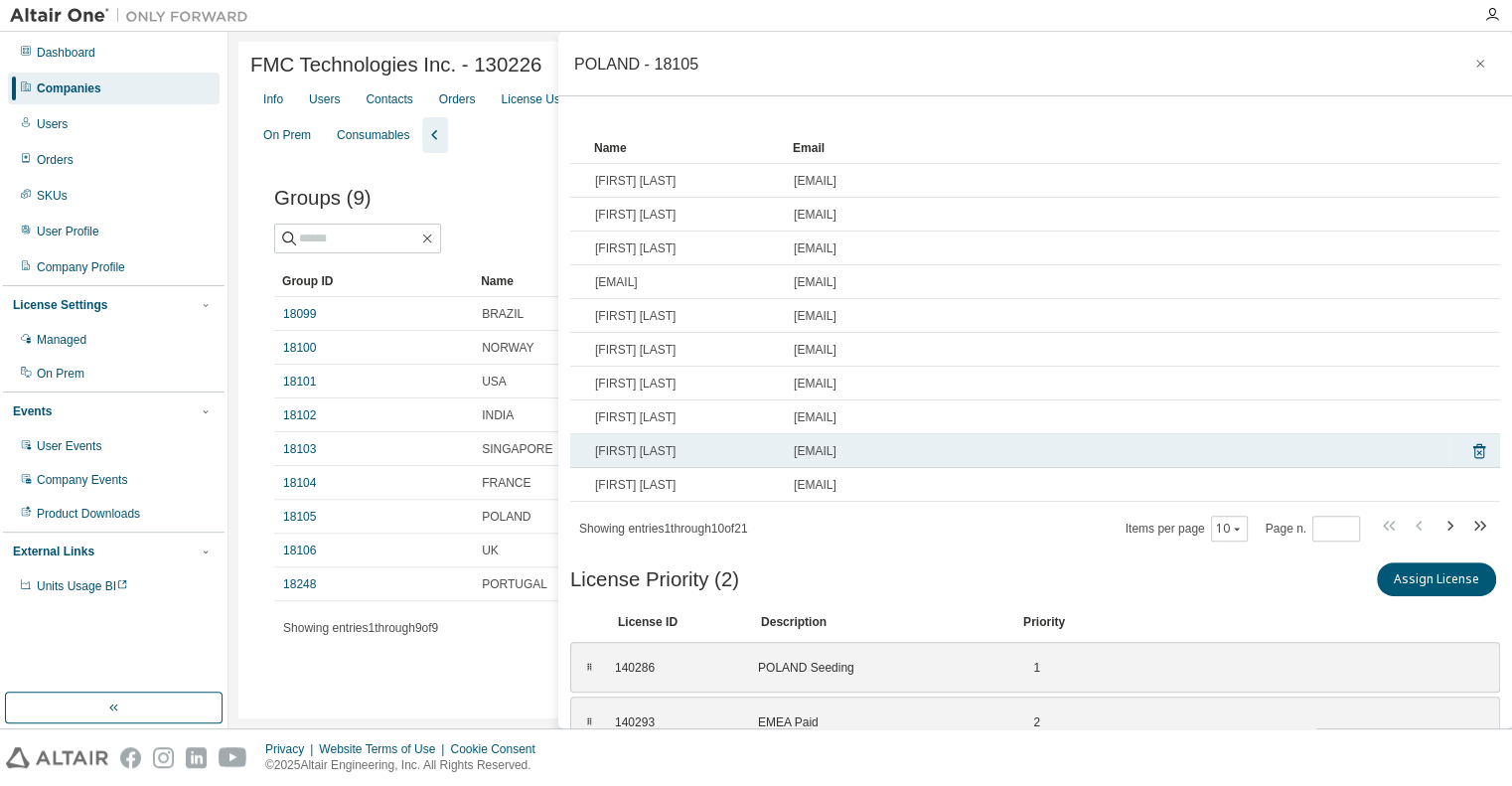scroll, scrollTop: 0, scrollLeft: 0, axis: both 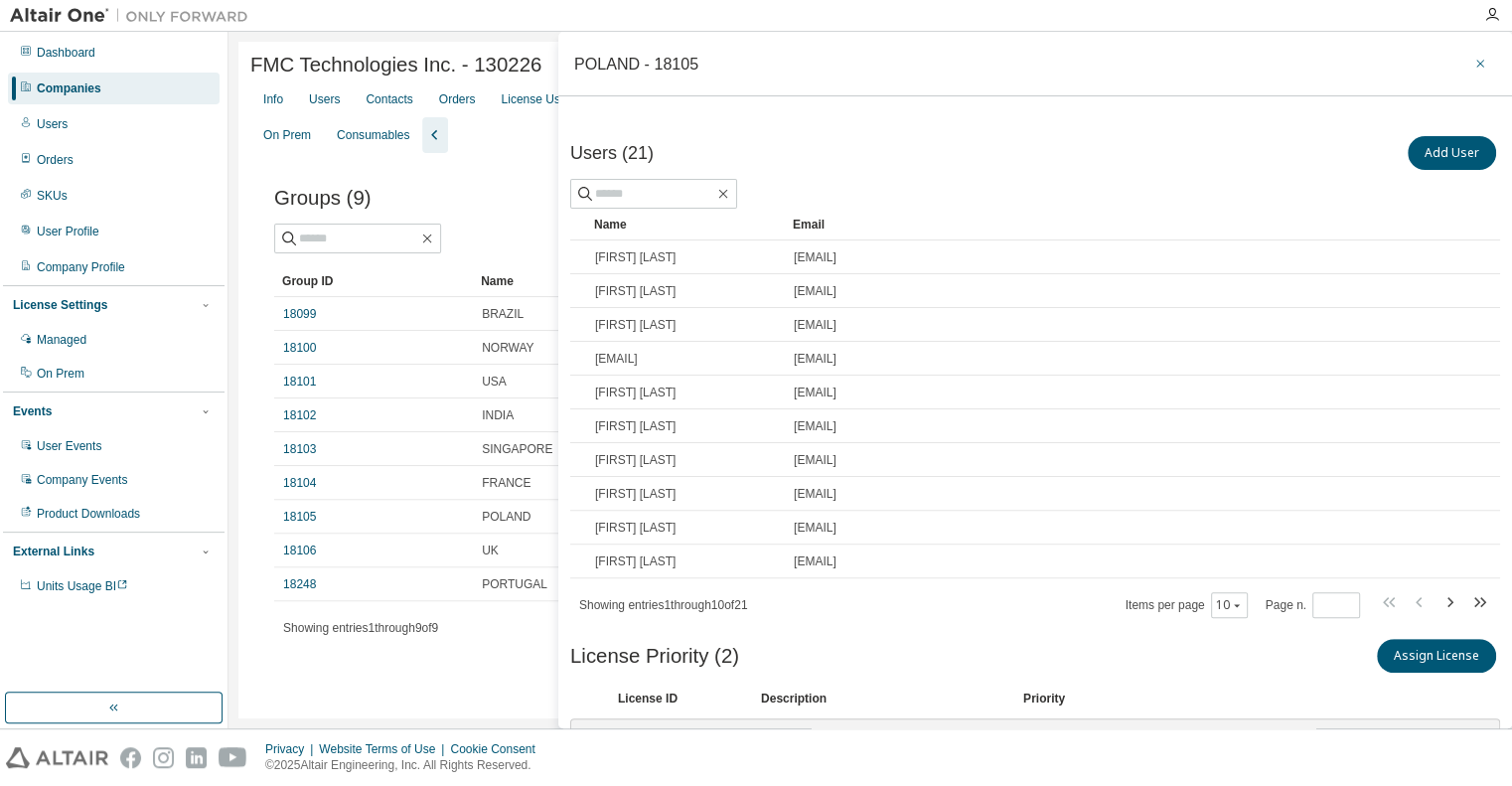 click 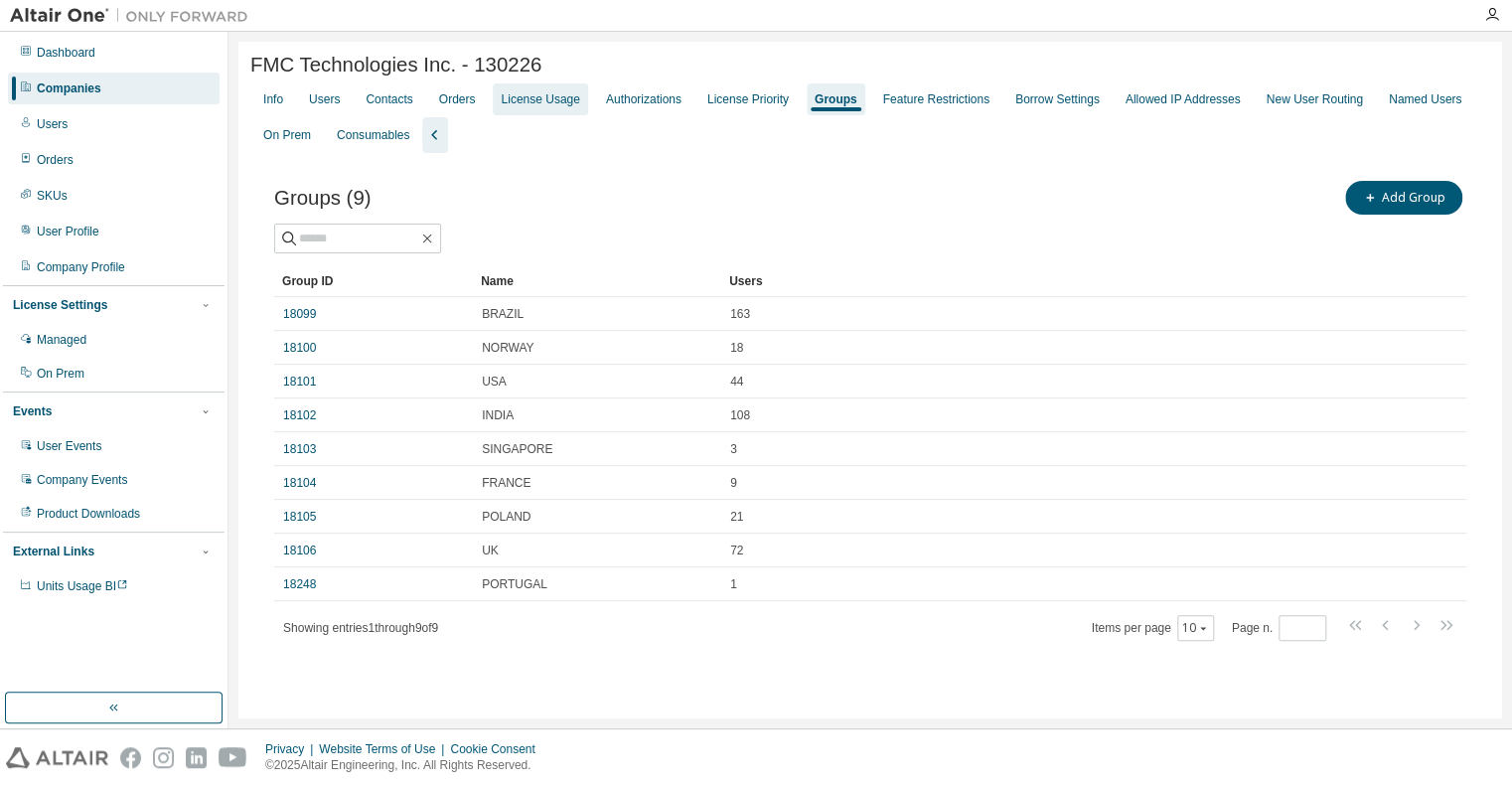 click on "License Usage" at bounding box center (539, 99) 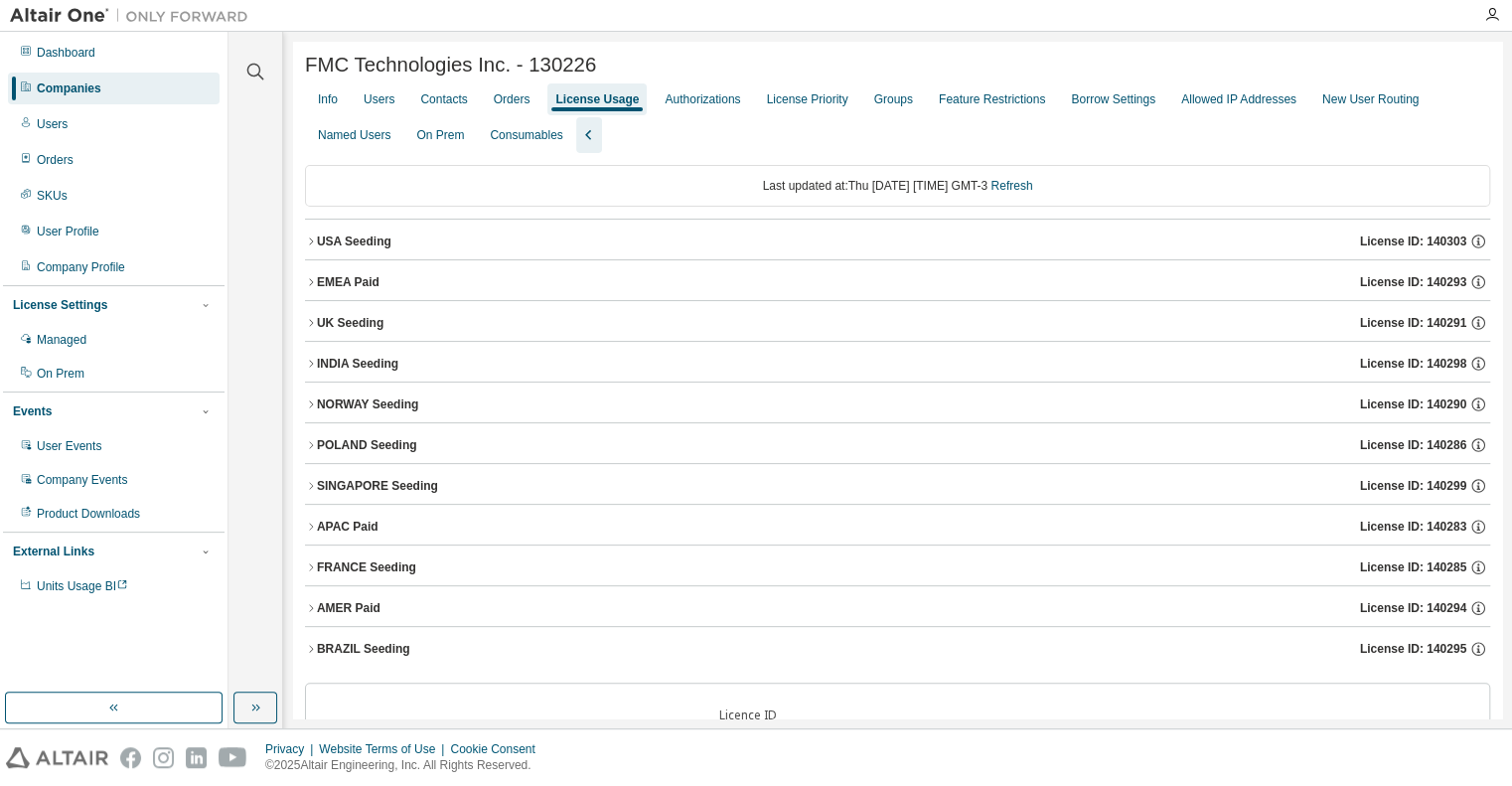 click 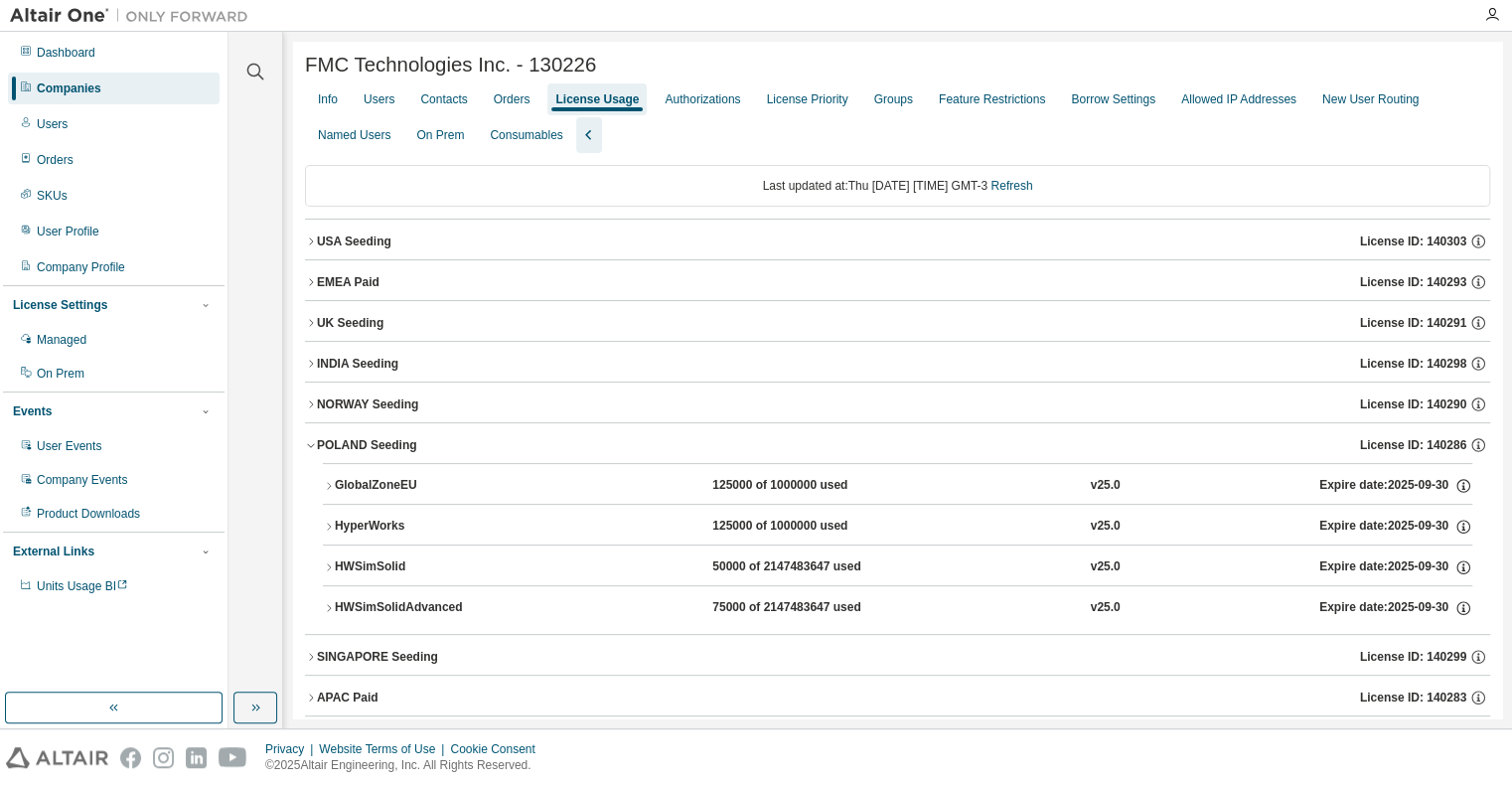 click 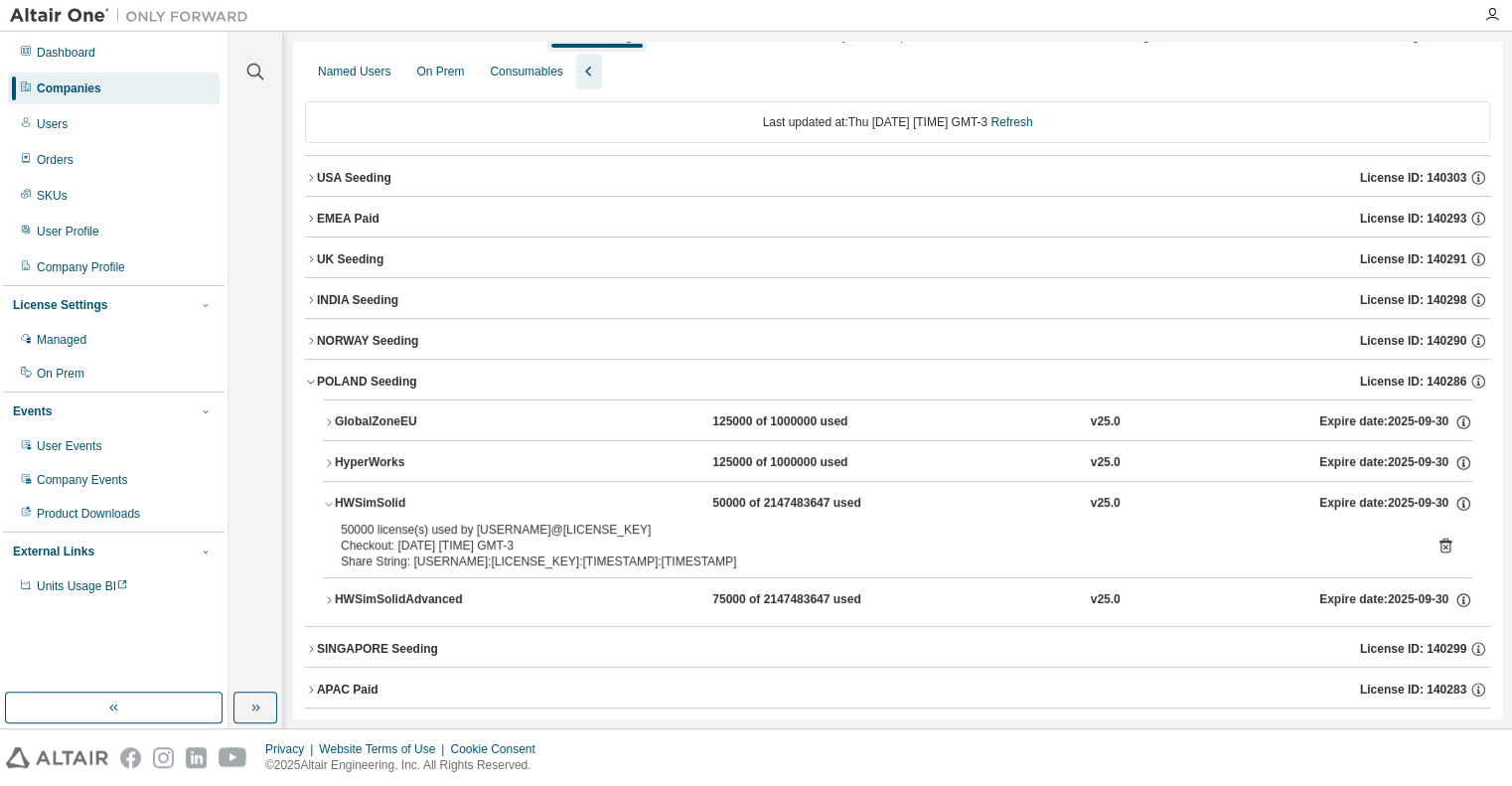 scroll, scrollTop: 99, scrollLeft: 0, axis: vertical 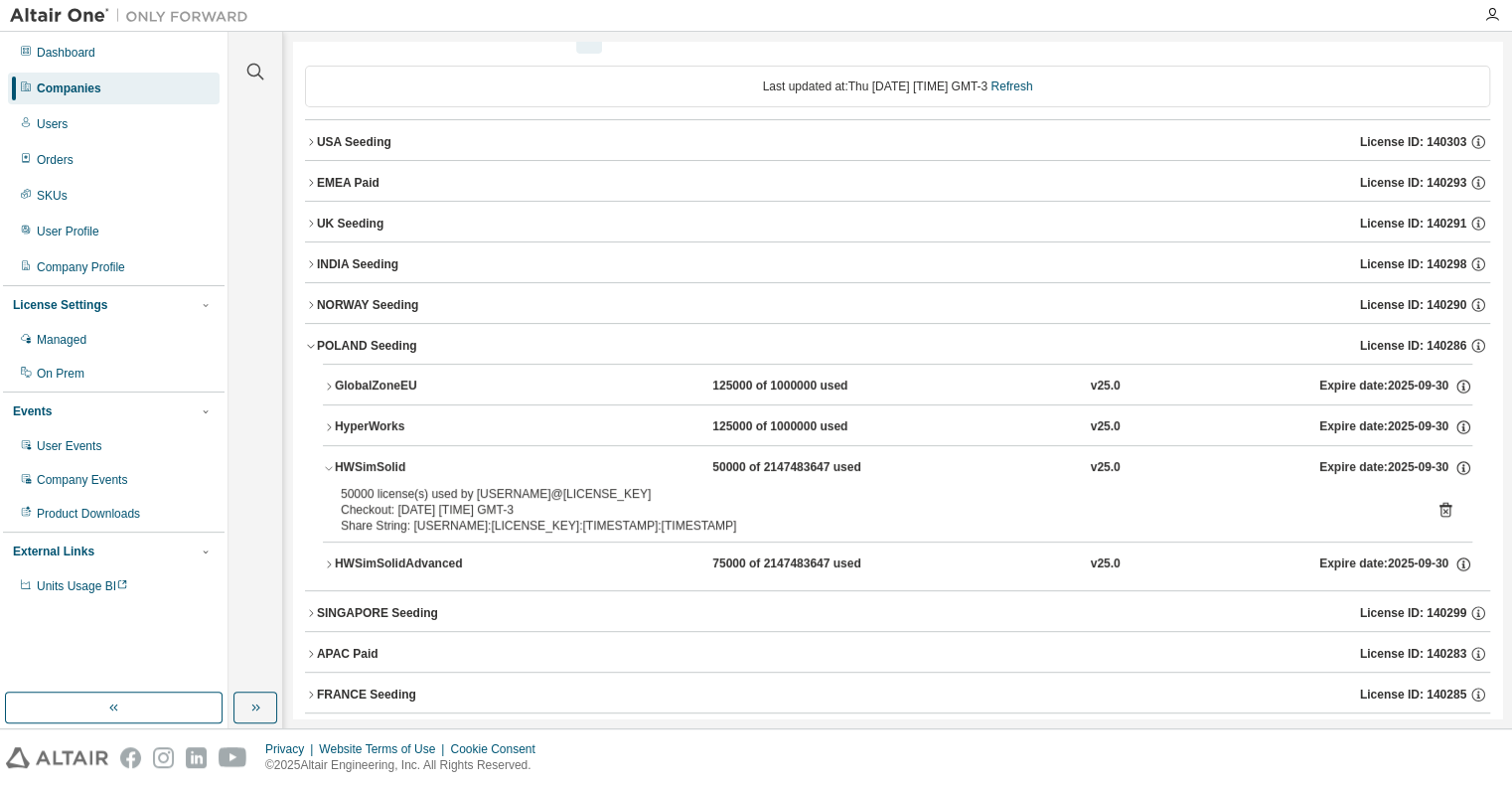 click on "HWSimSolidAdvanced" at bounding box center (424, 564) 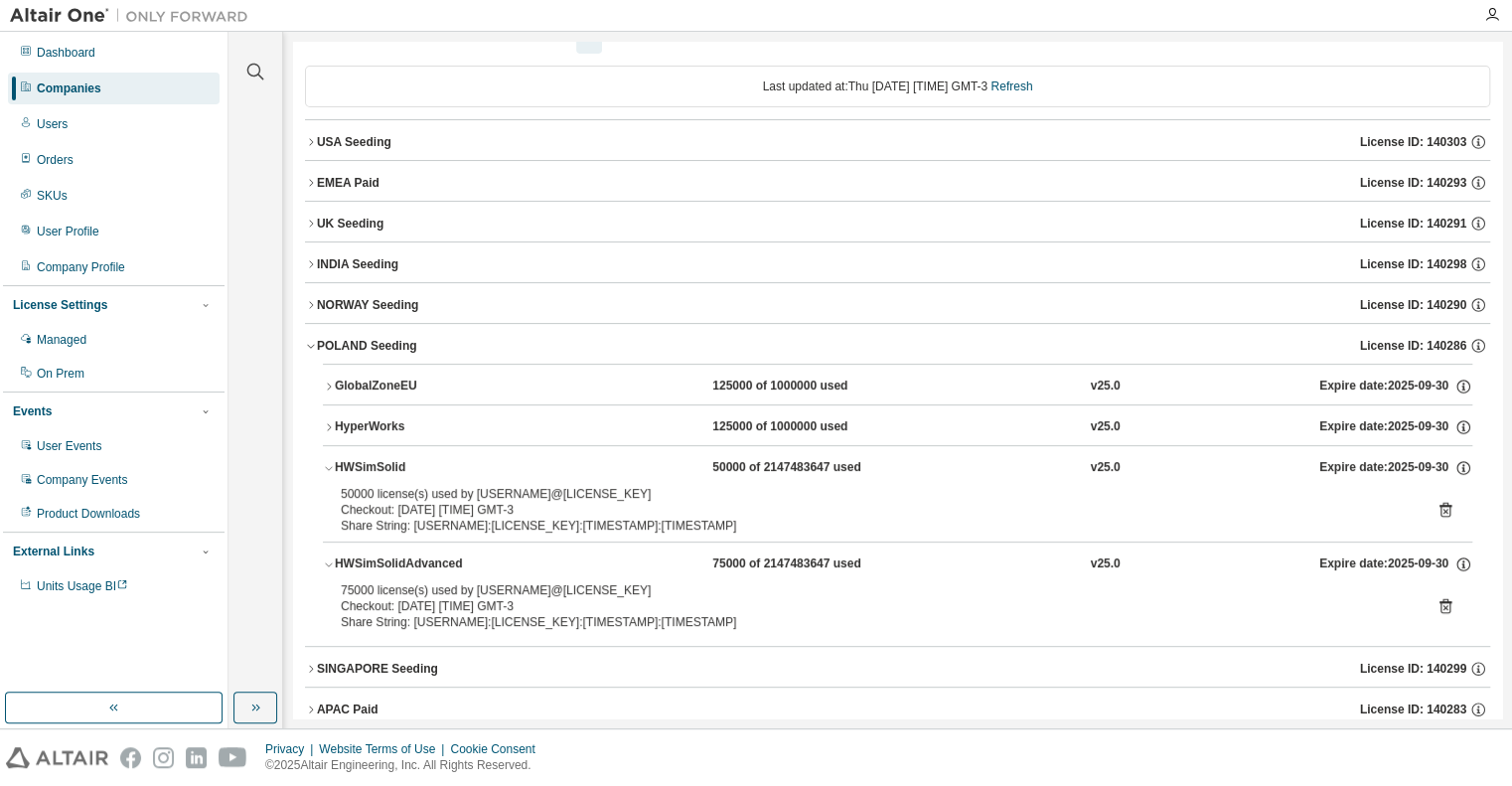 click on "HyperWorks" at bounding box center (424, 427) 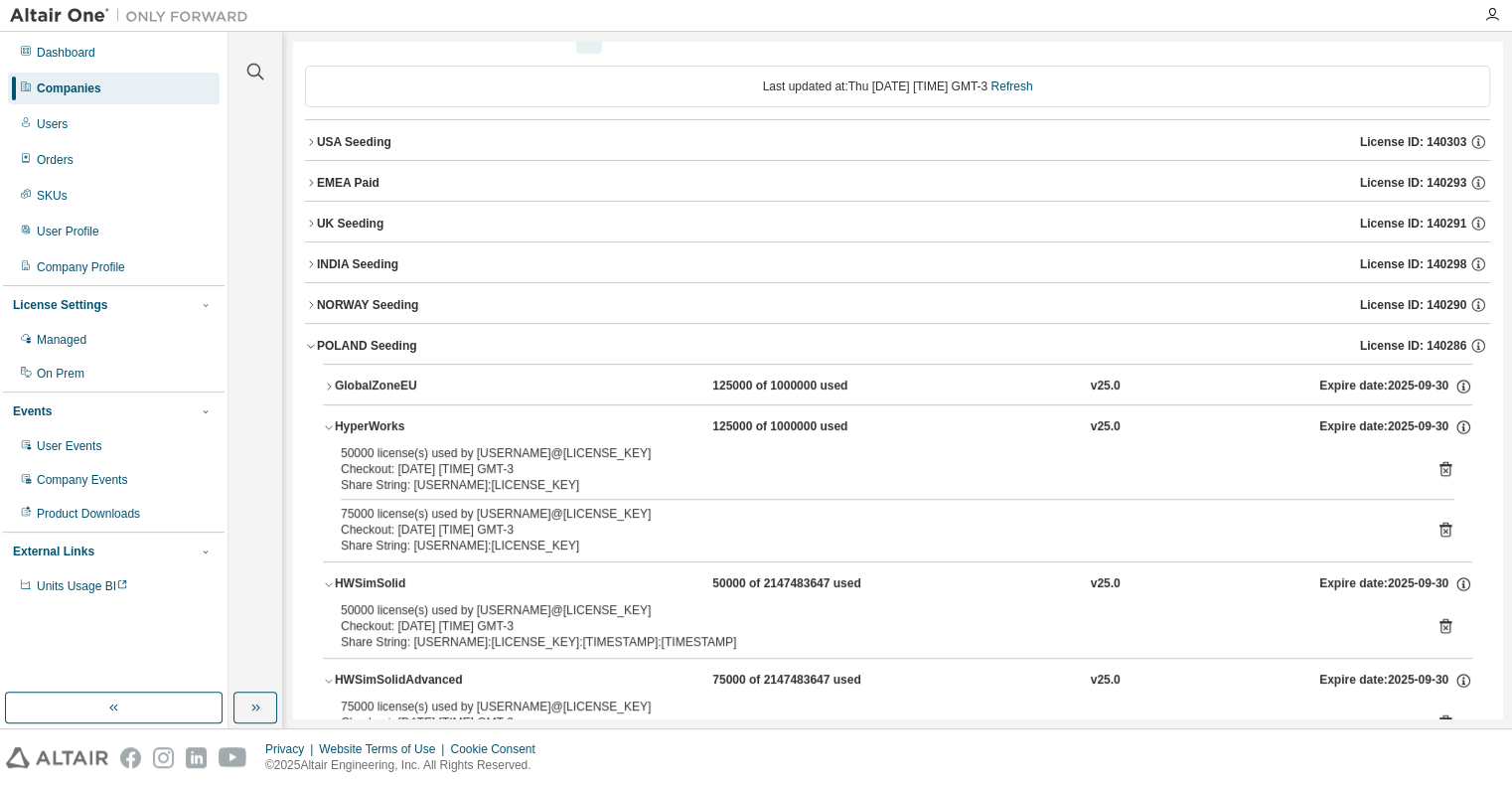 click on "HyperWorks" at bounding box center [424, 427] 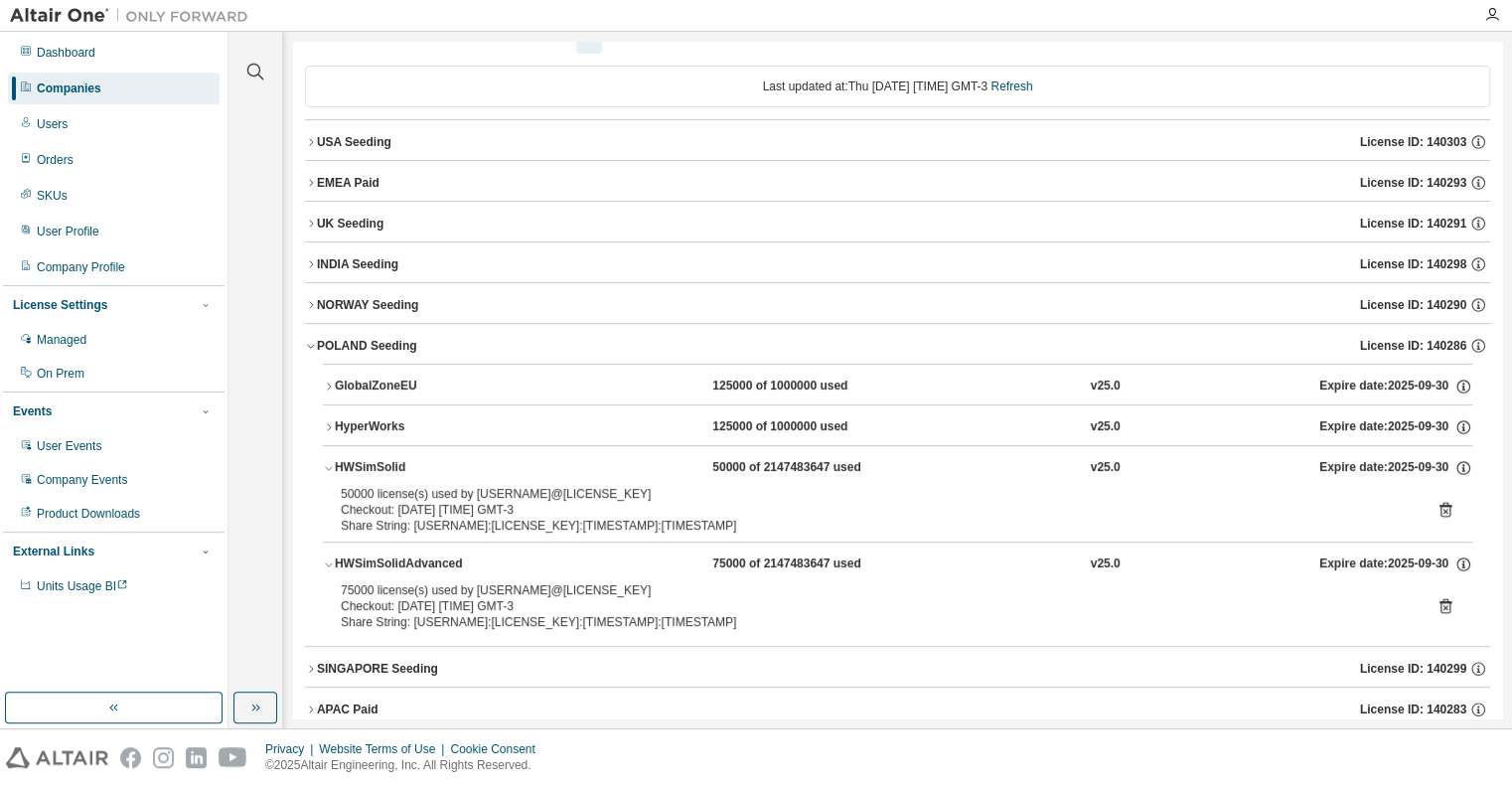 click on "GlobalZoneEU" at bounding box center [424, 387] 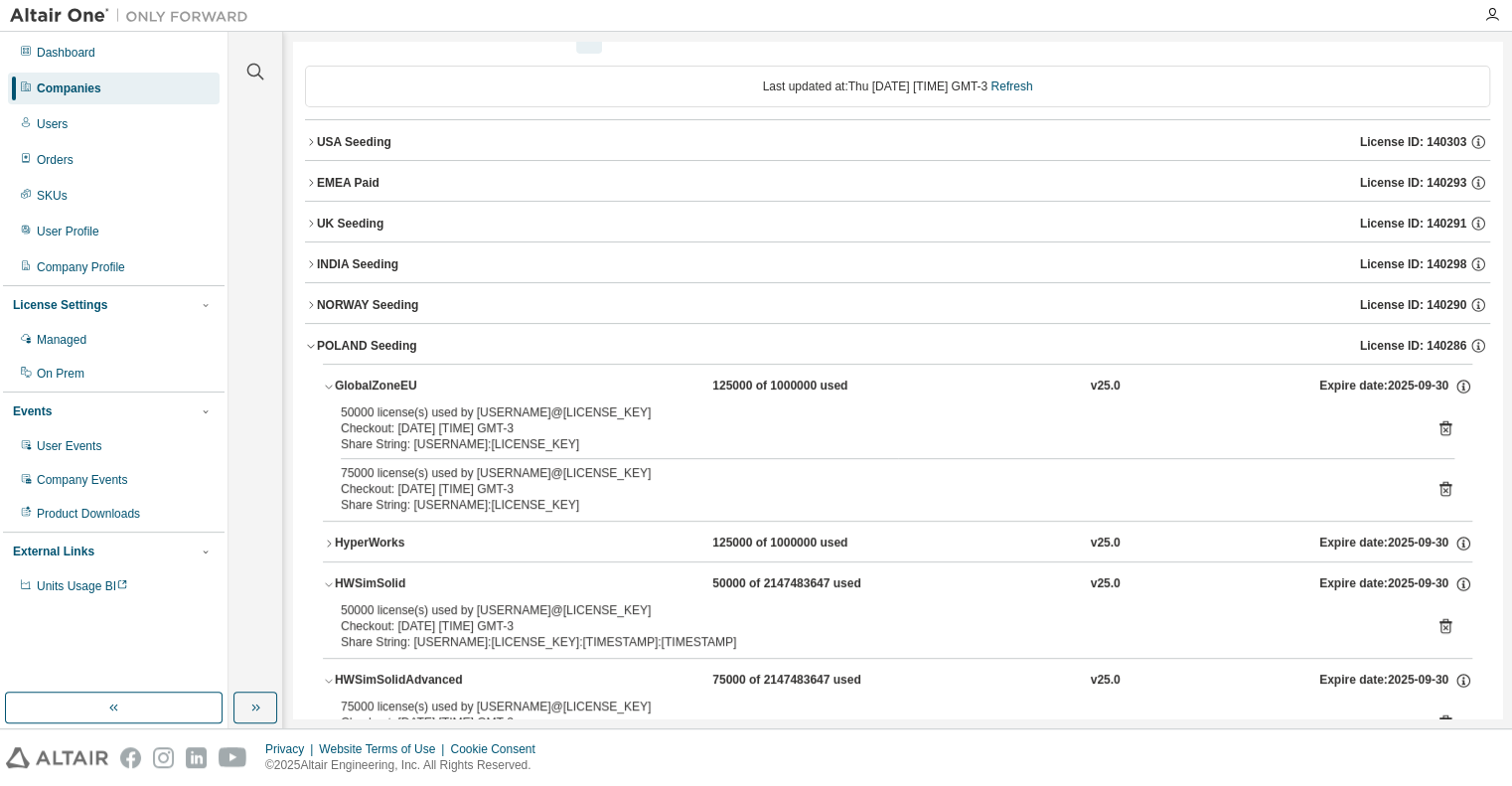 click on "GlobalZoneEU" at bounding box center [424, 387] 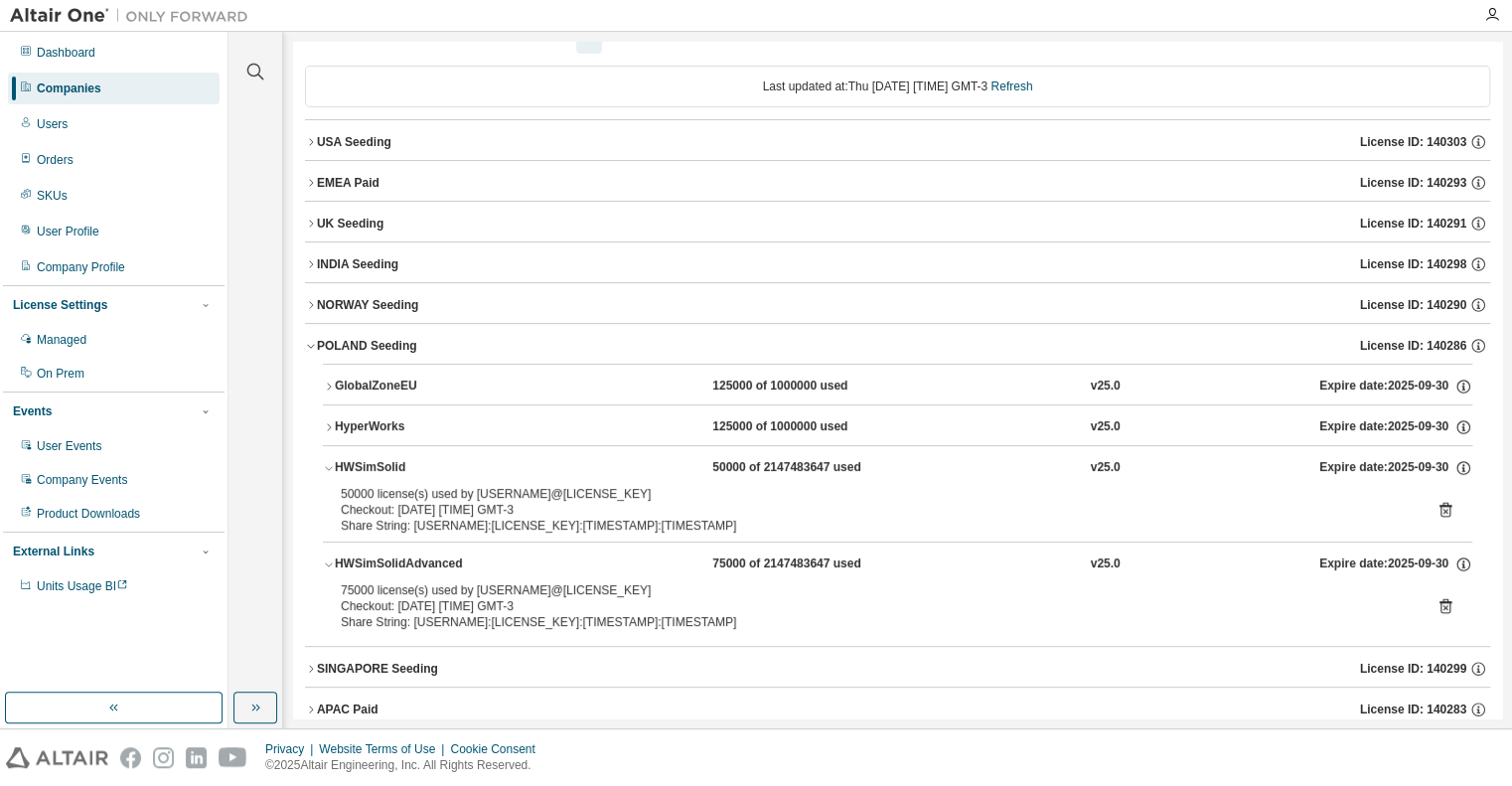 click 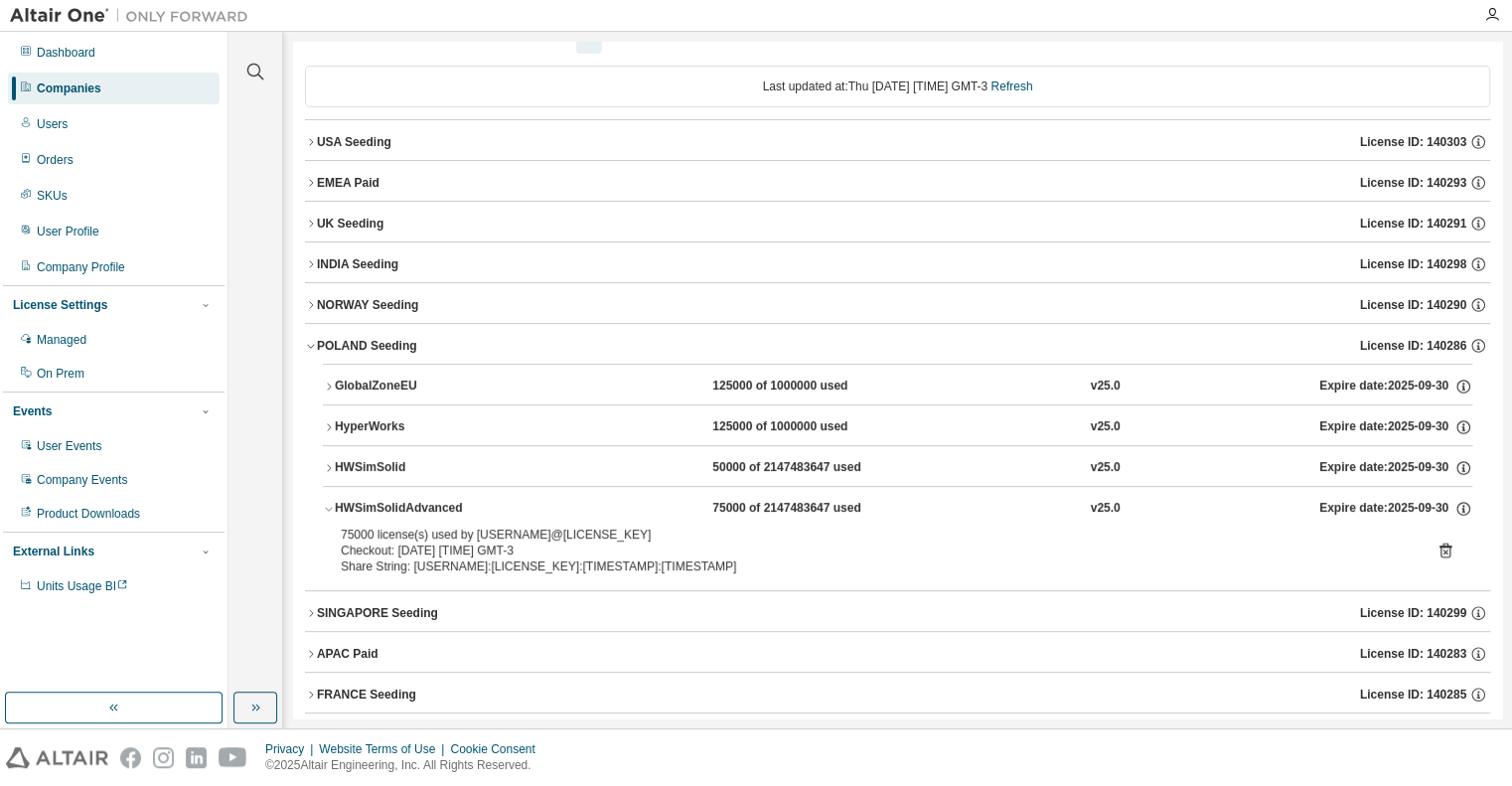 click on "HWSimSolidAdvanced" at bounding box center (424, 509) 